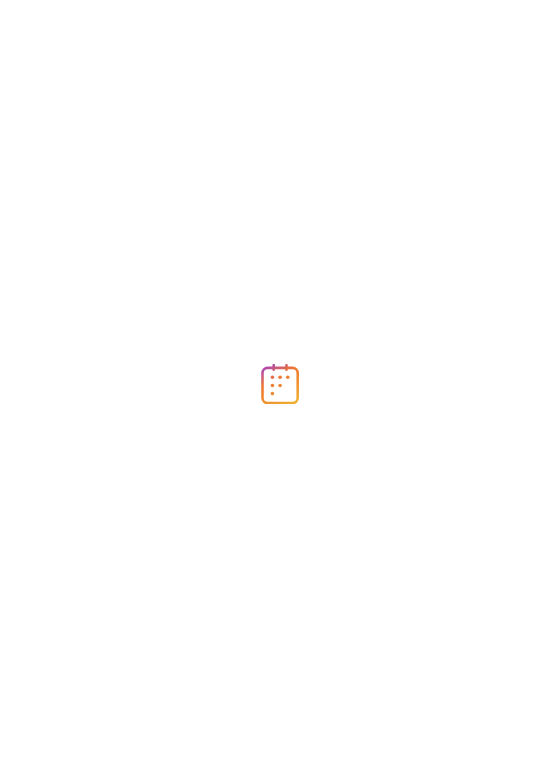 scroll, scrollTop: 0, scrollLeft: 0, axis: both 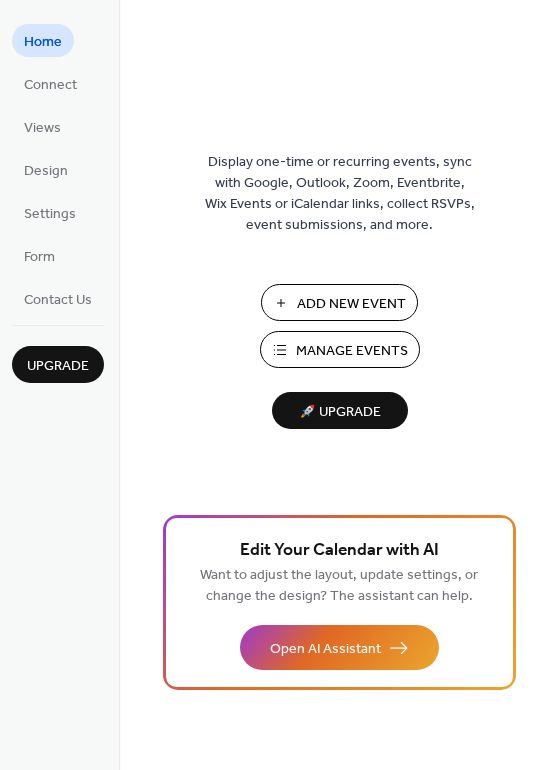 click on "Manage Events" at bounding box center (352, 351) 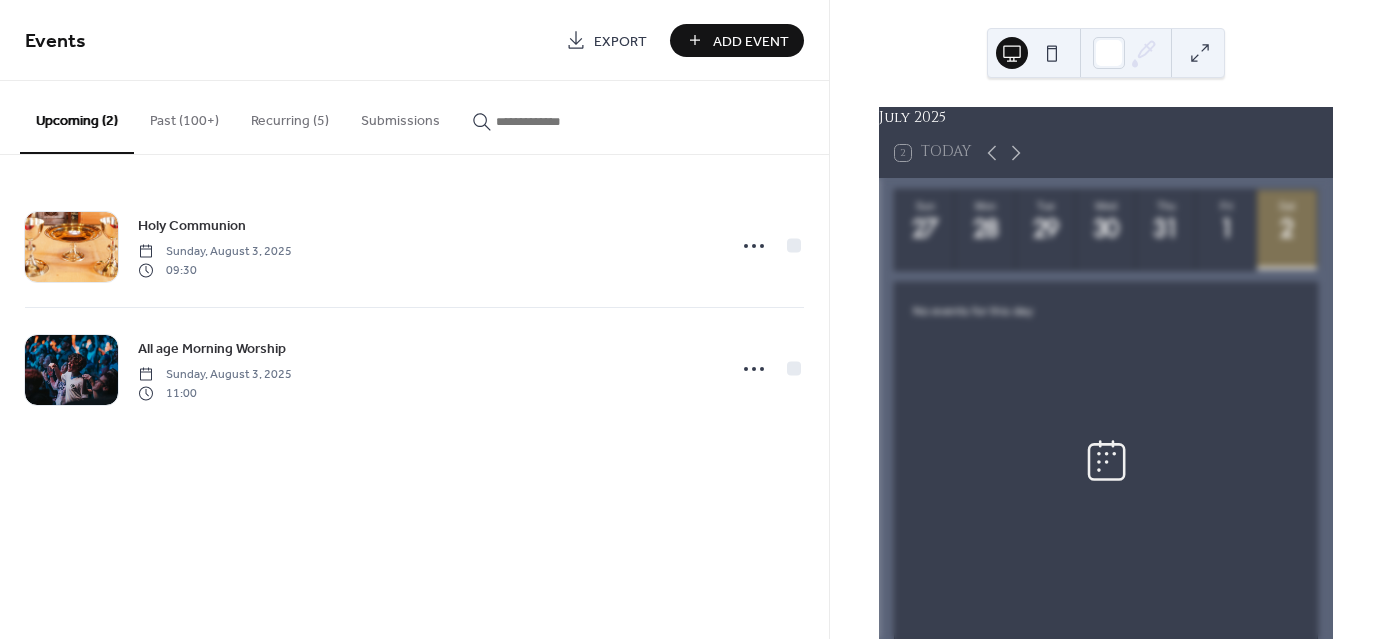 scroll, scrollTop: 0, scrollLeft: 0, axis: both 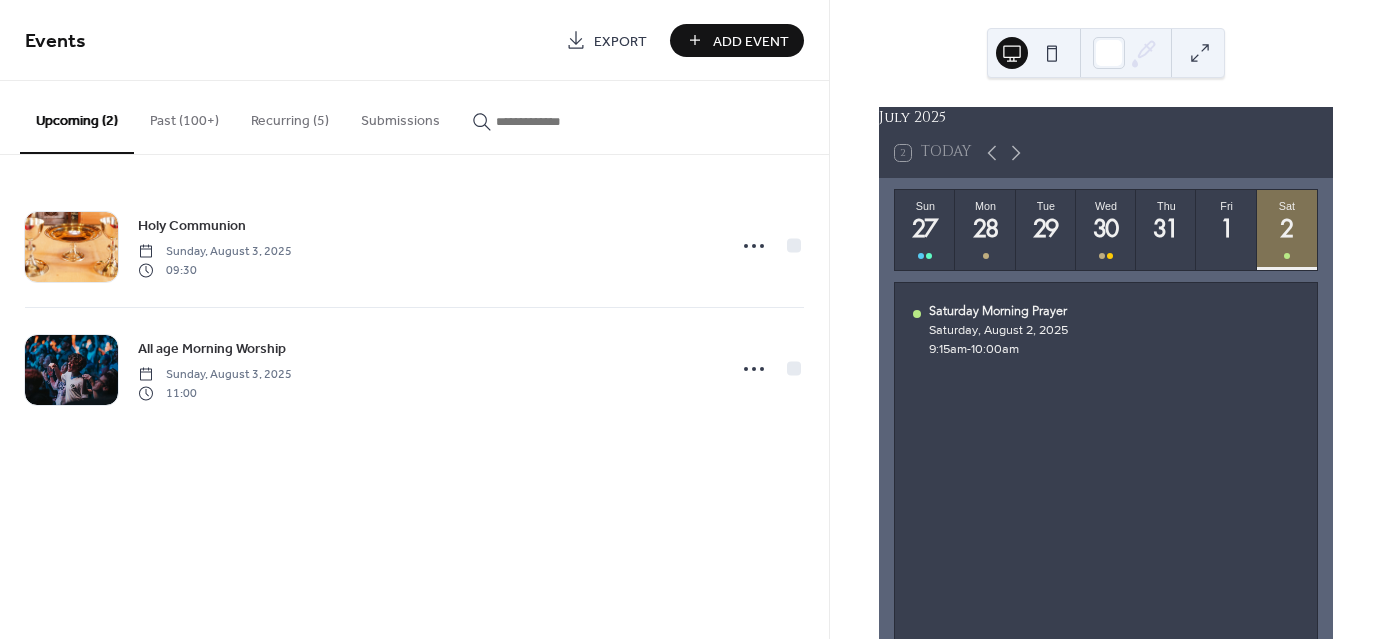 click on "Past (100+)" at bounding box center [184, 116] 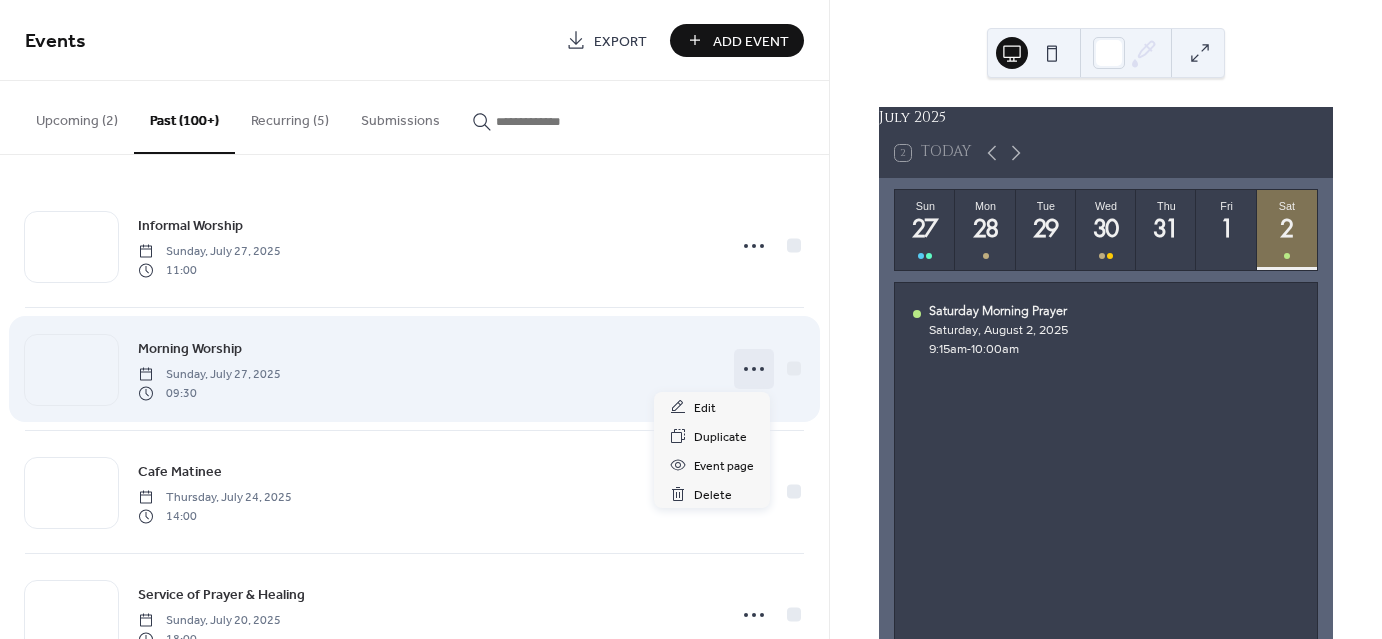 click 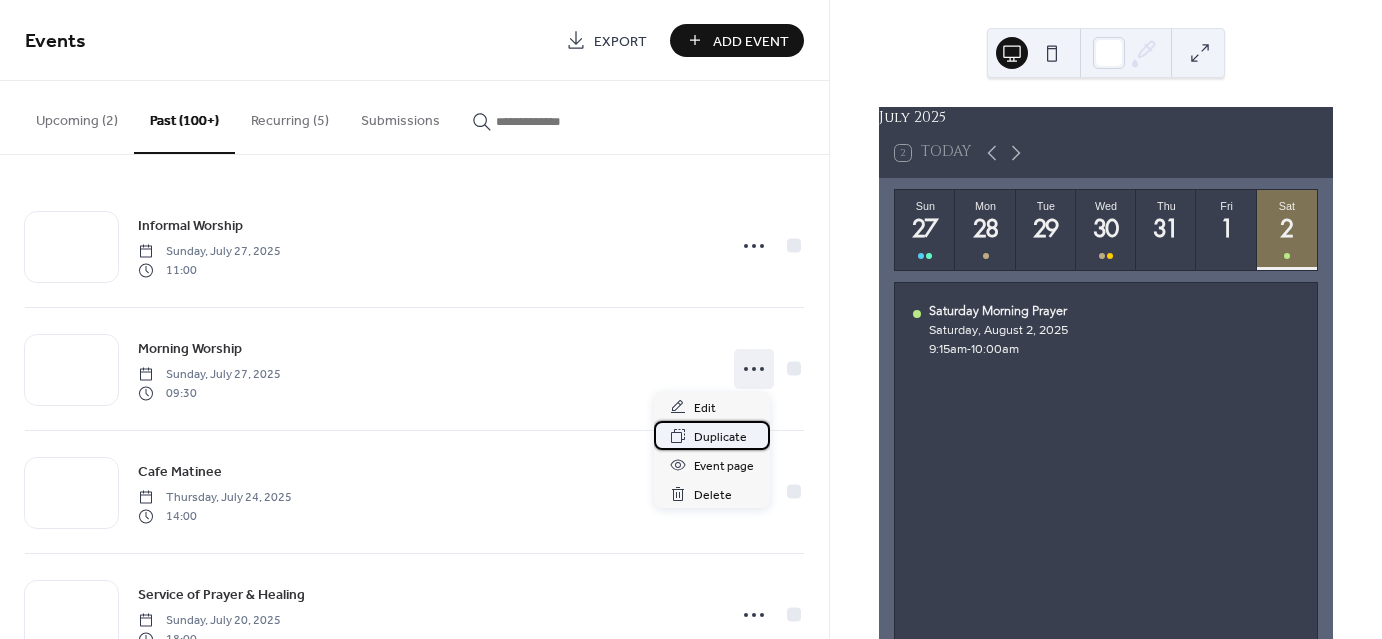 click on "Duplicate" at bounding box center (720, 437) 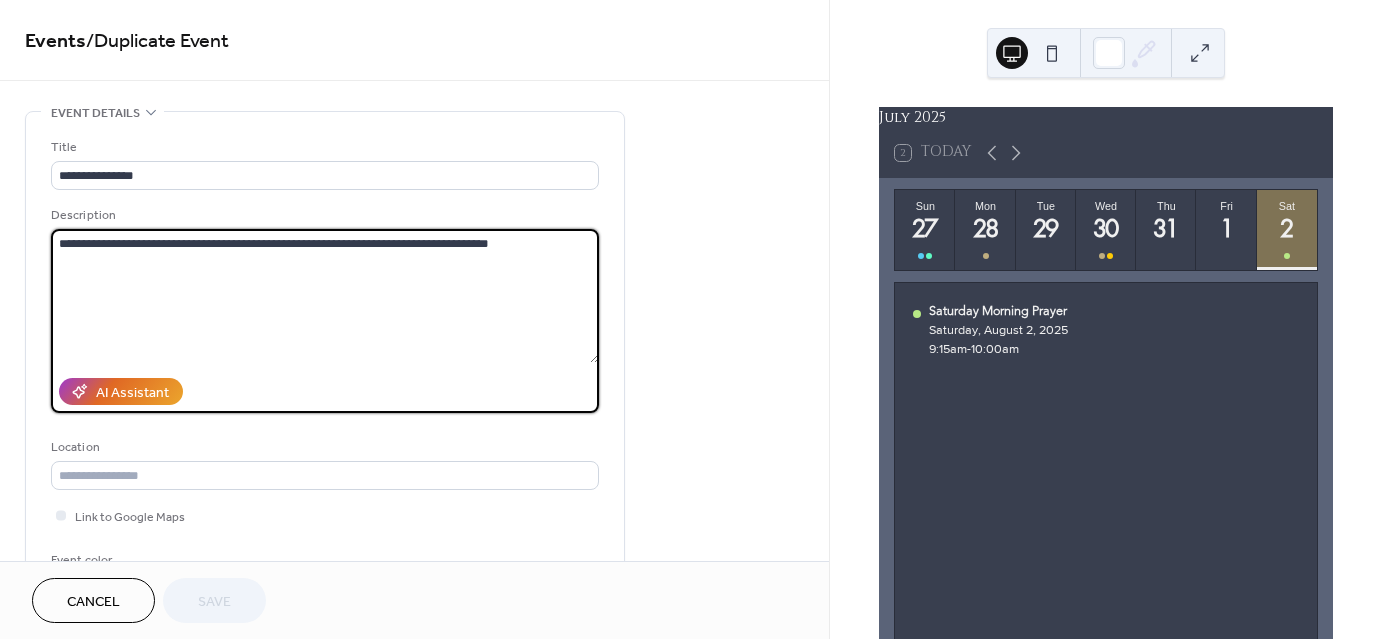 click on "**********" at bounding box center [325, 296] 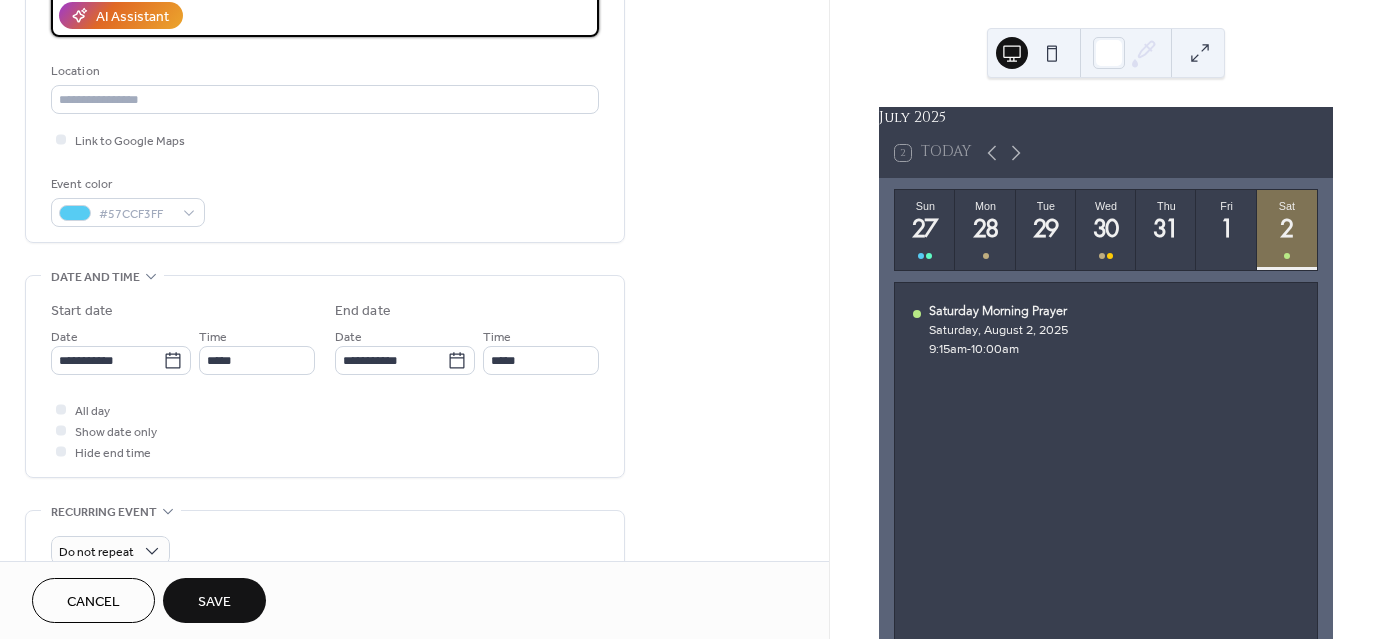 scroll, scrollTop: 399, scrollLeft: 0, axis: vertical 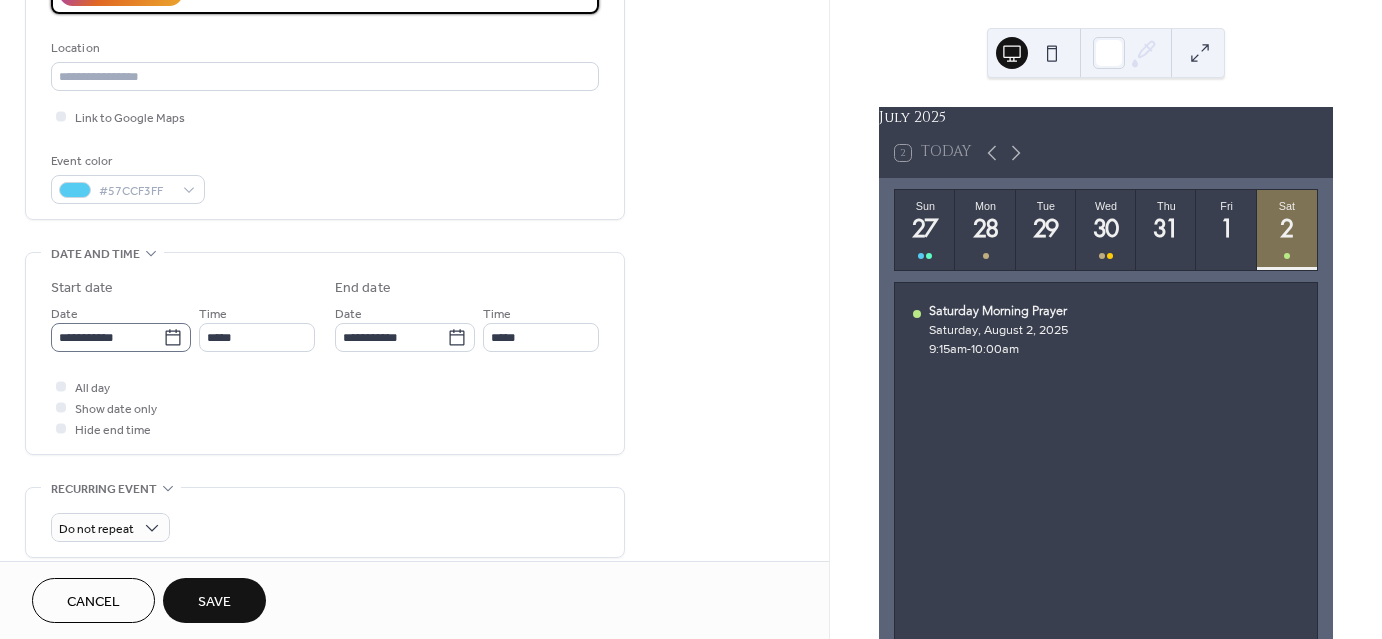 type on "**********" 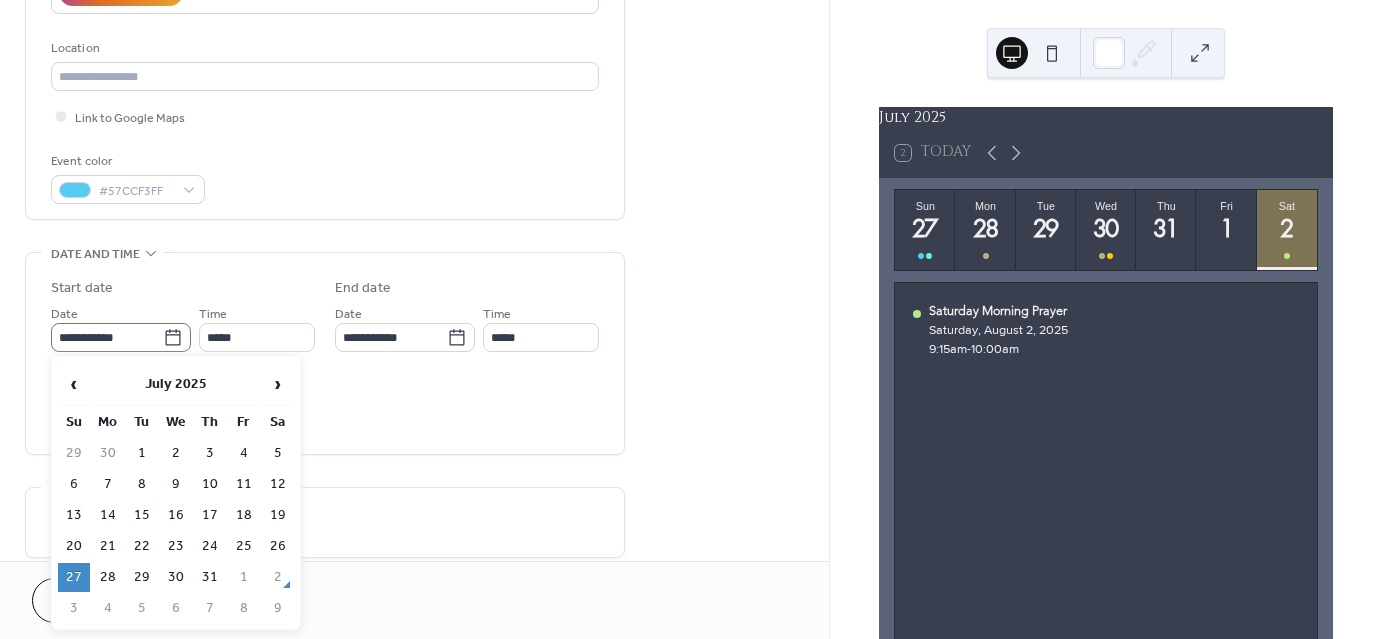 click 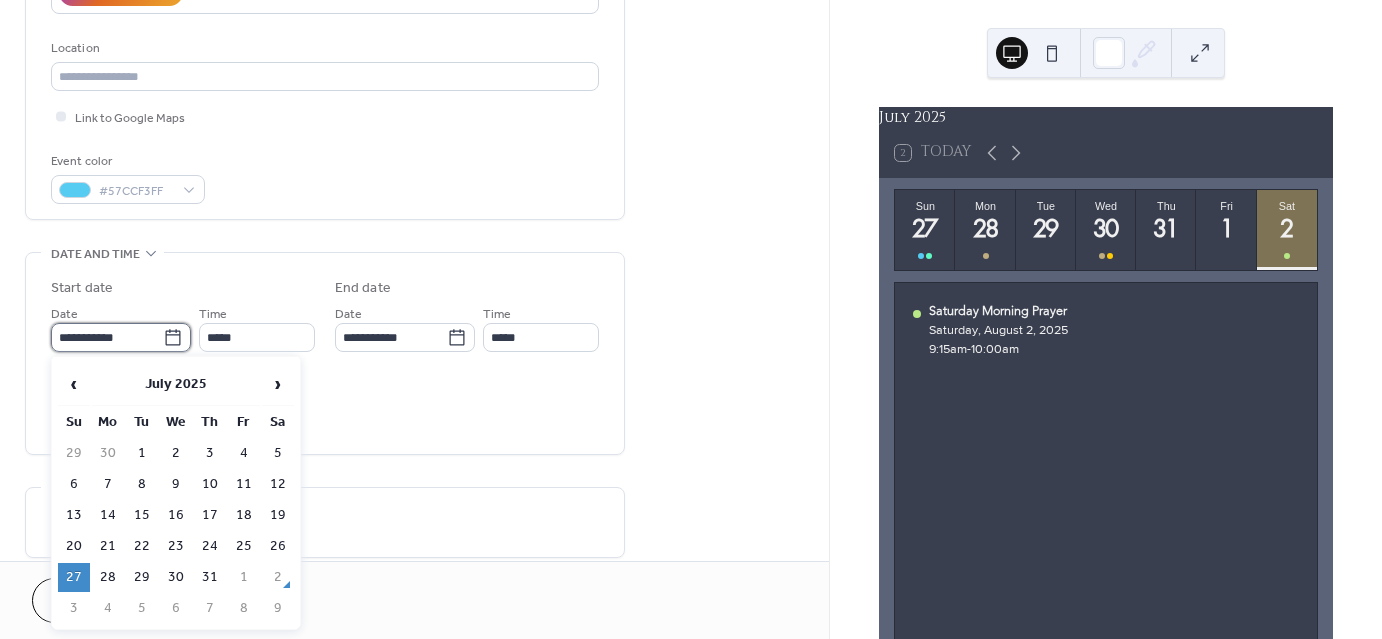 click on "**********" at bounding box center (107, 337) 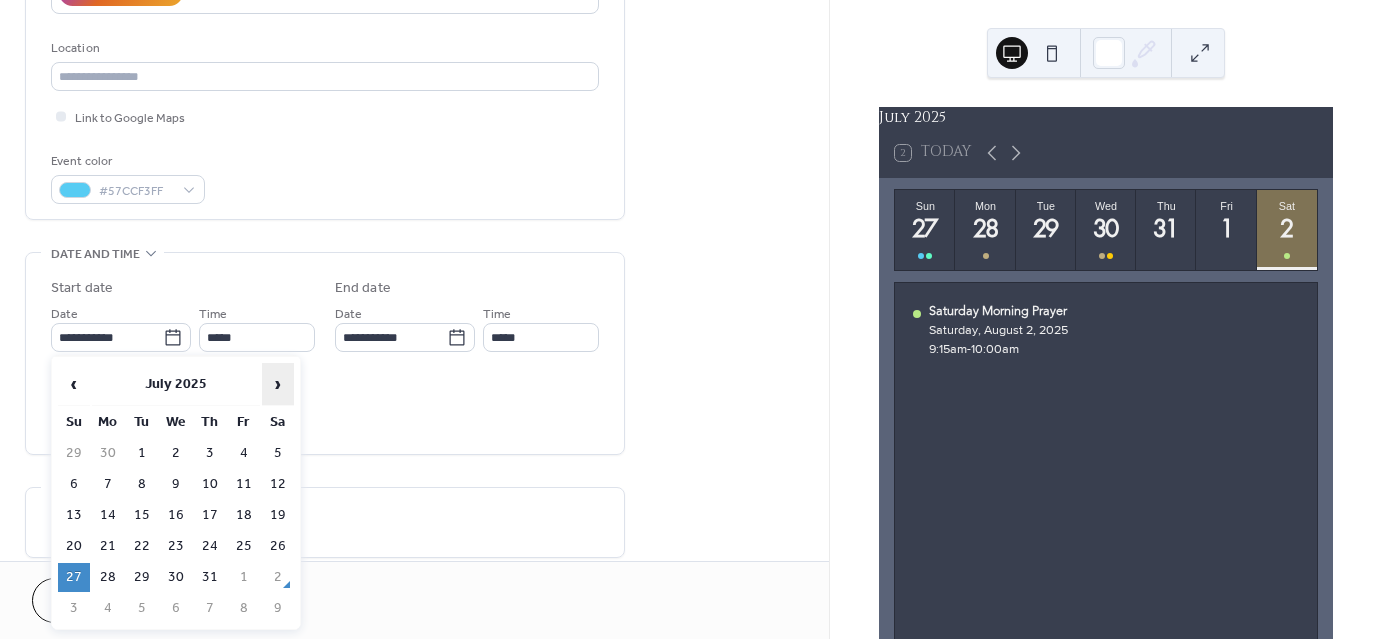 click on "›" at bounding box center (278, 384) 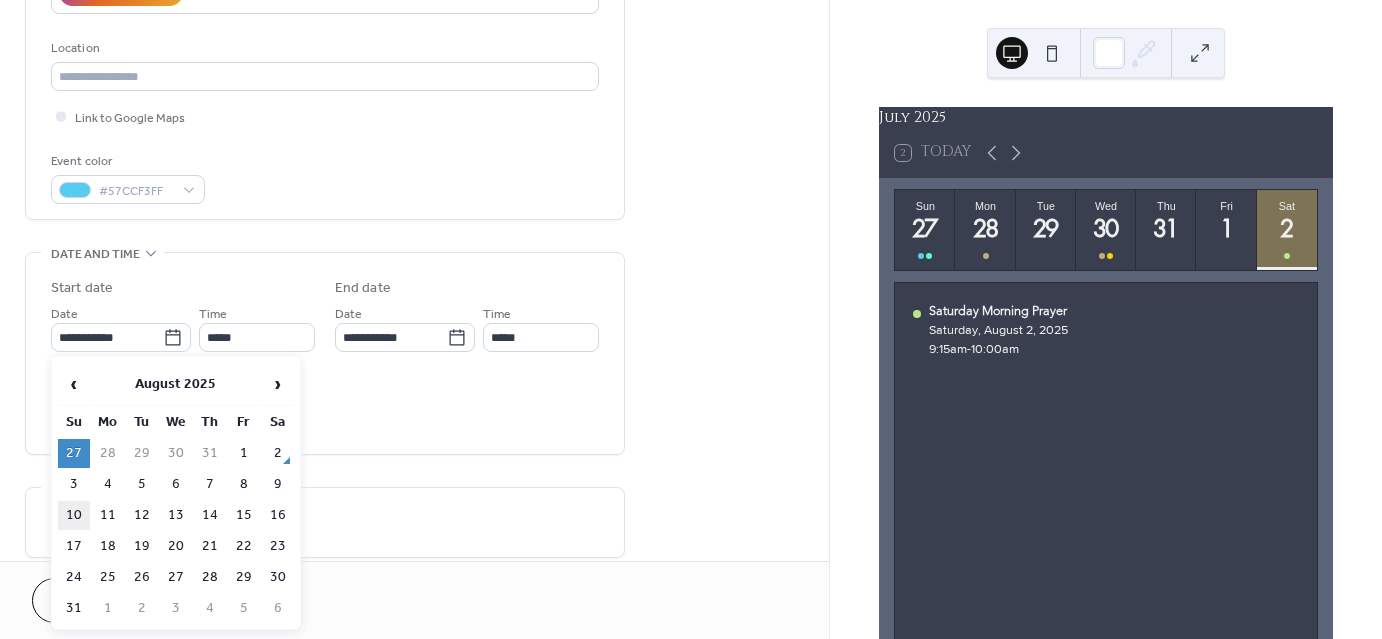 click on "10" at bounding box center [74, 515] 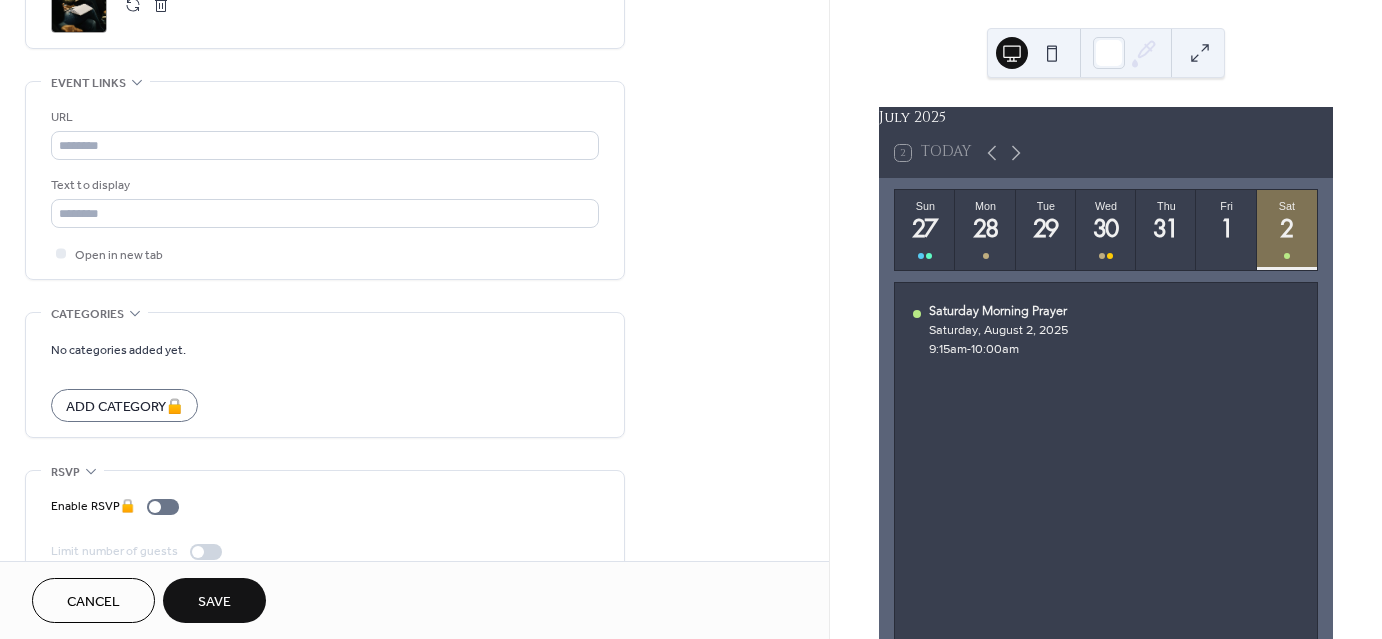 scroll, scrollTop: 1072, scrollLeft: 0, axis: vertical 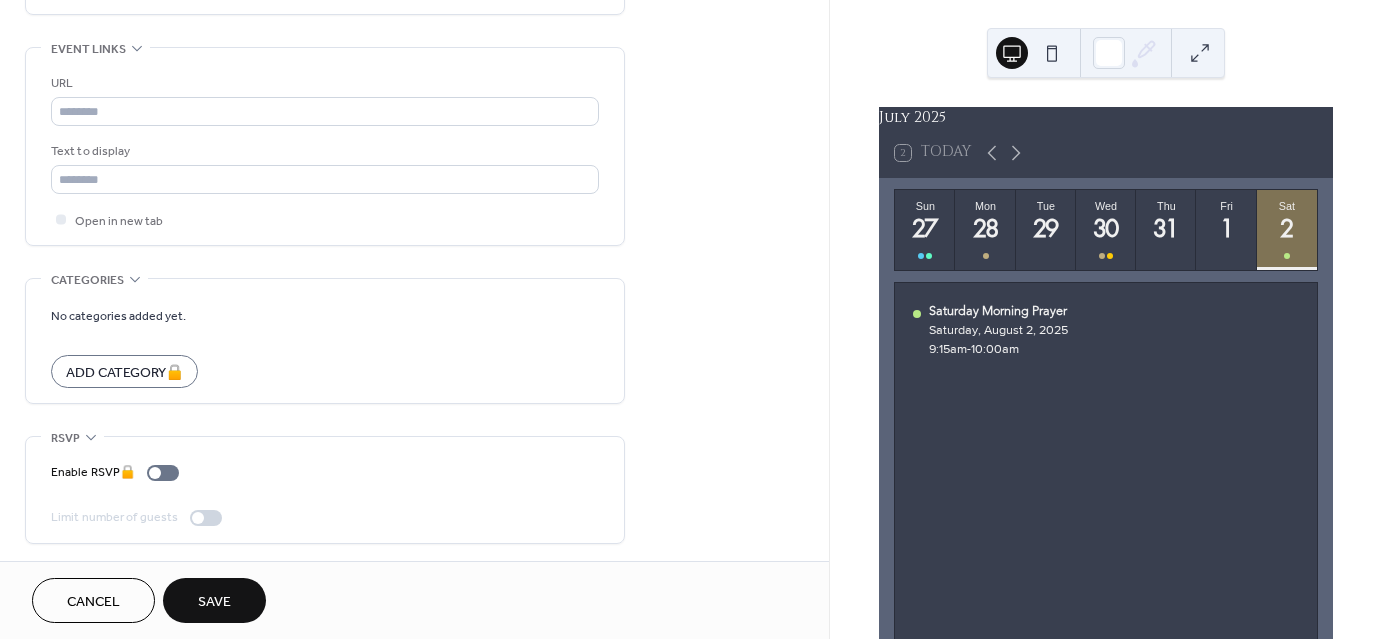 click on "Save" at bounding box center [214, 602] 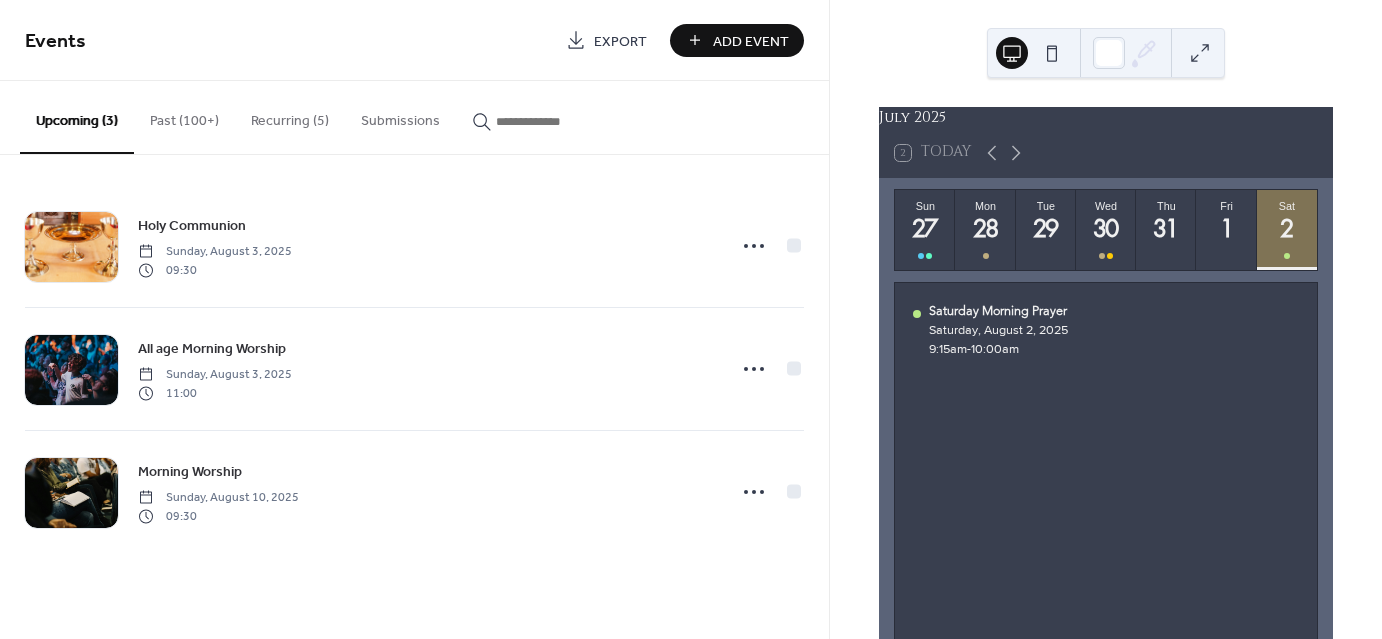 click on "Past (100+)" at bounding box center [184, 116] 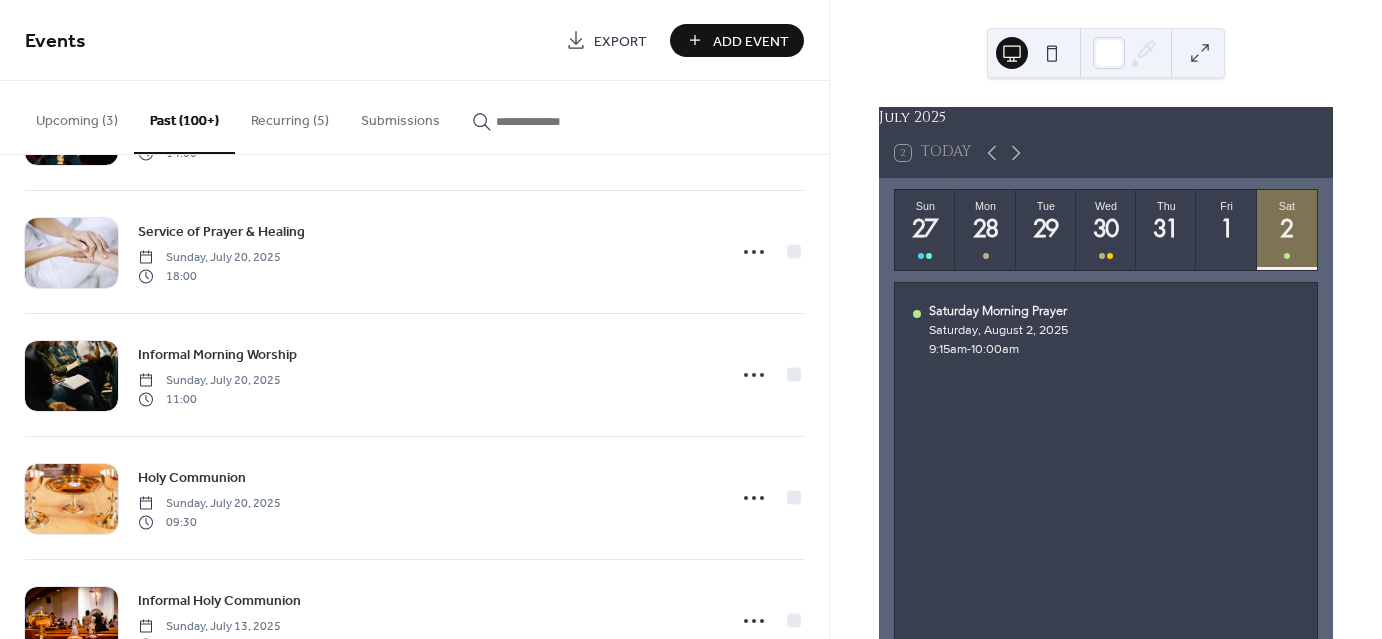 scroll, scrollTop: 492, scrollLeft: 0, axis: vertical 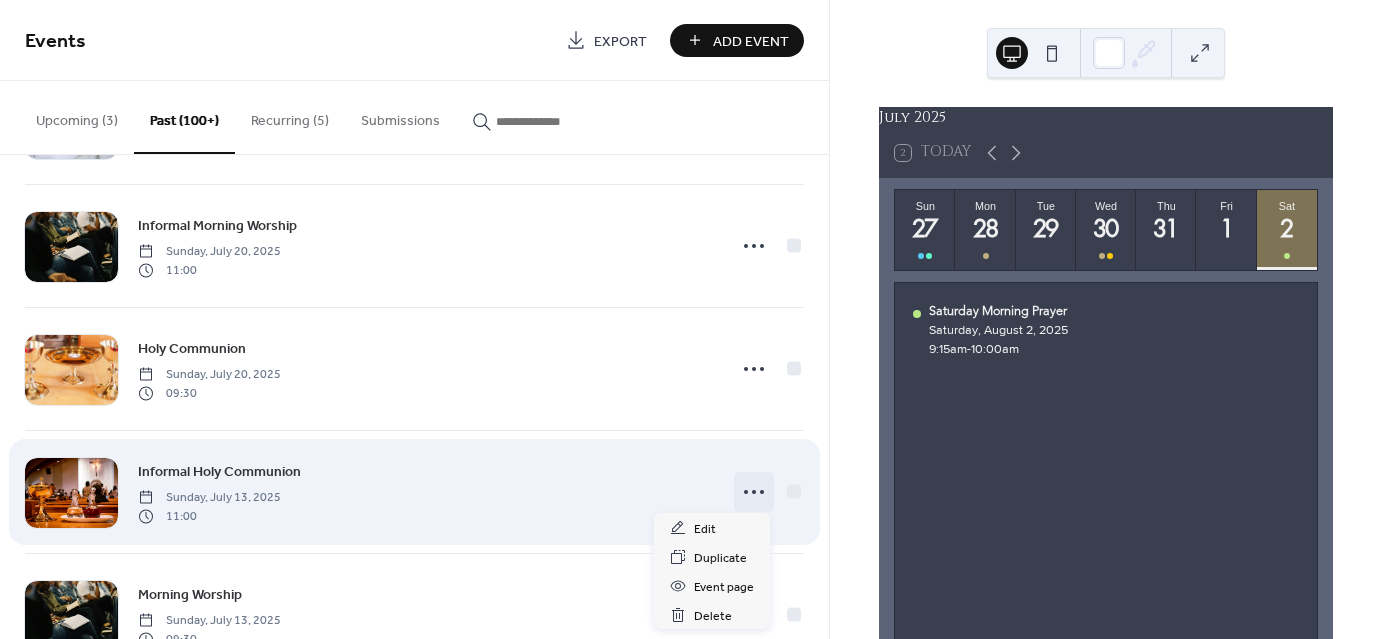 click 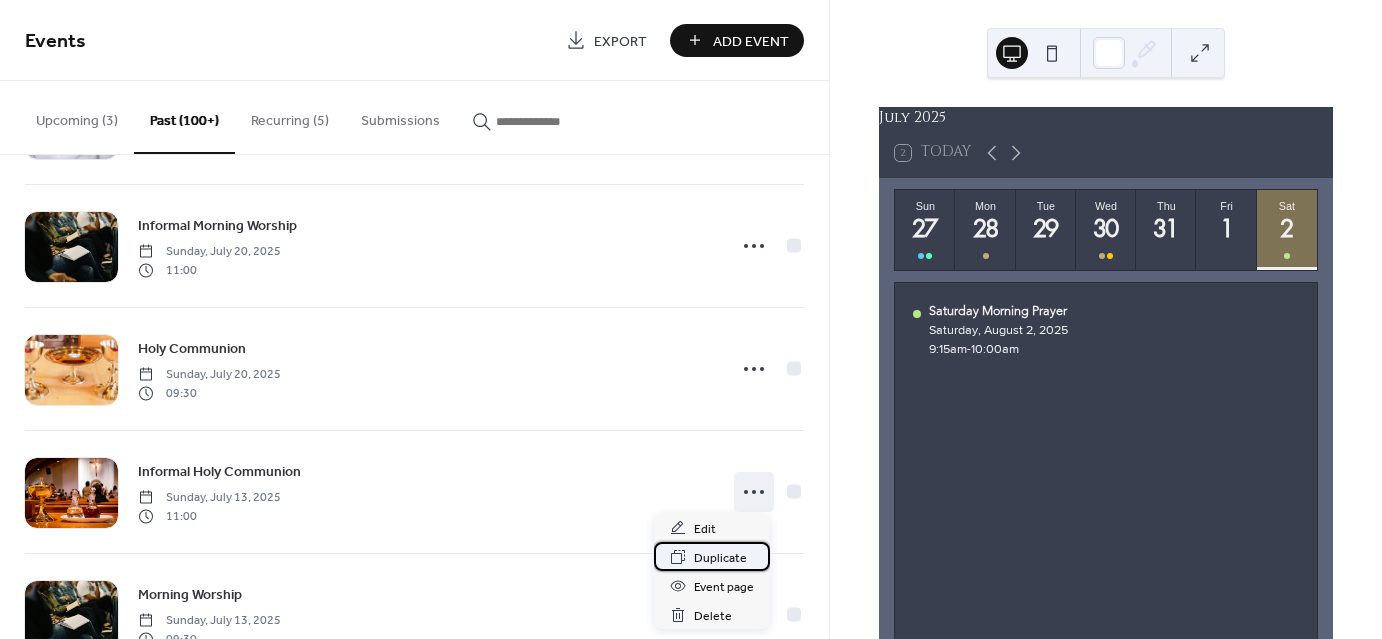click on "Duplicate" at bounding box center (720, 558) 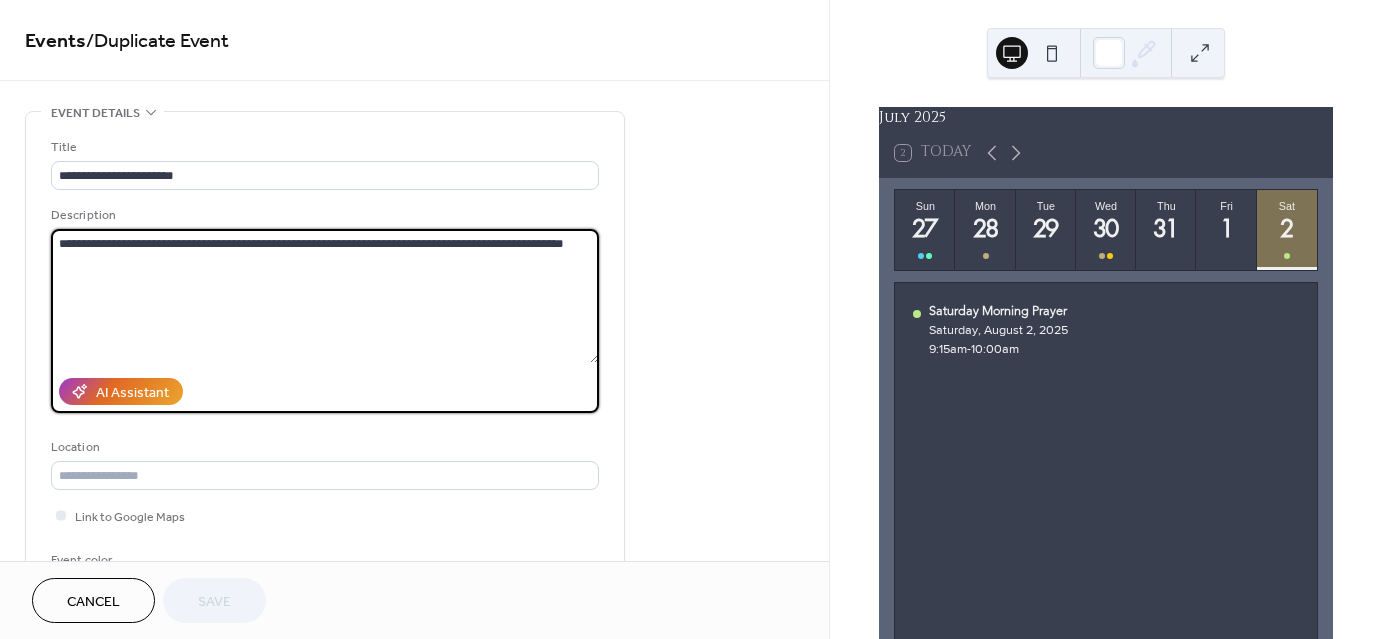 click on "**********" at bounding box center (325, 296) 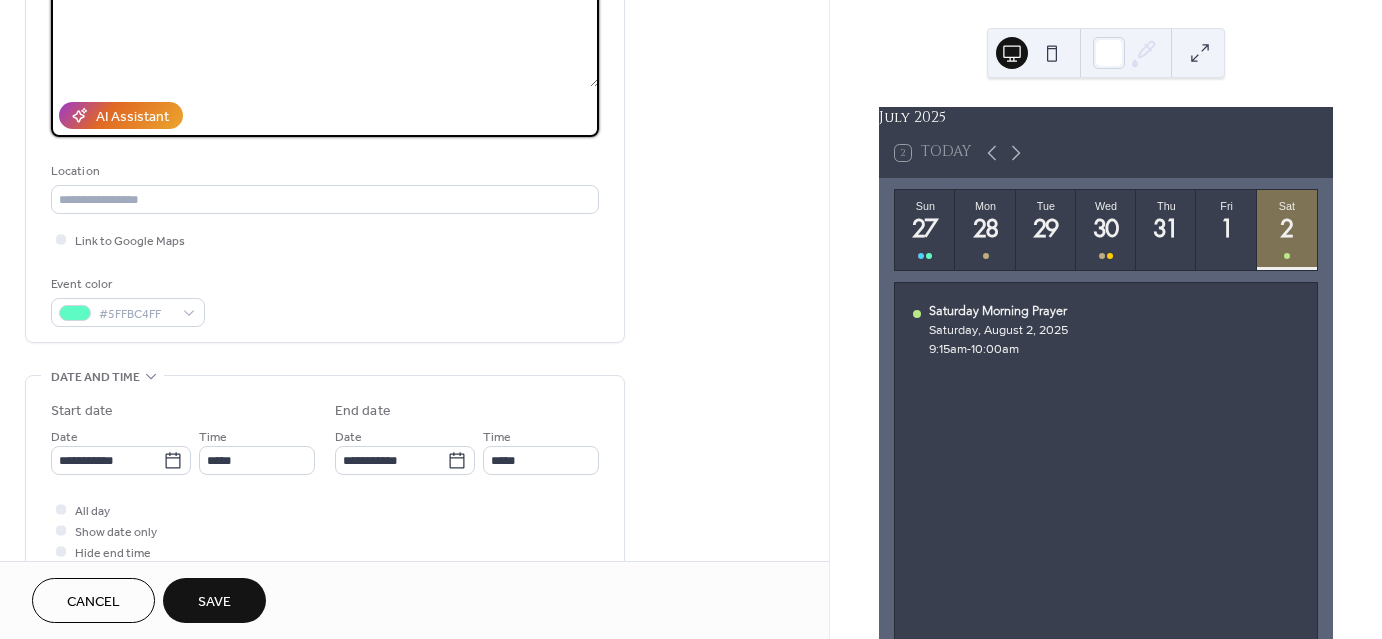 scroll, scrollTop: 276, scrollLeft: 0, axis: vertical 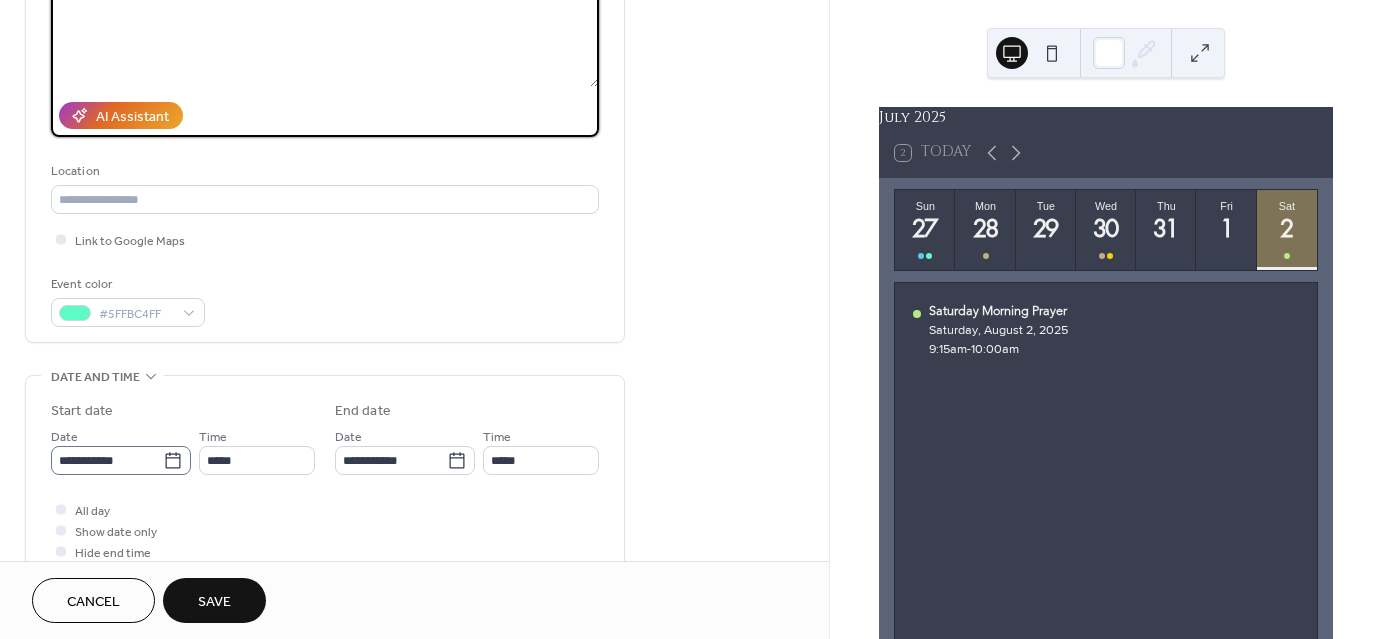 type on "**********" 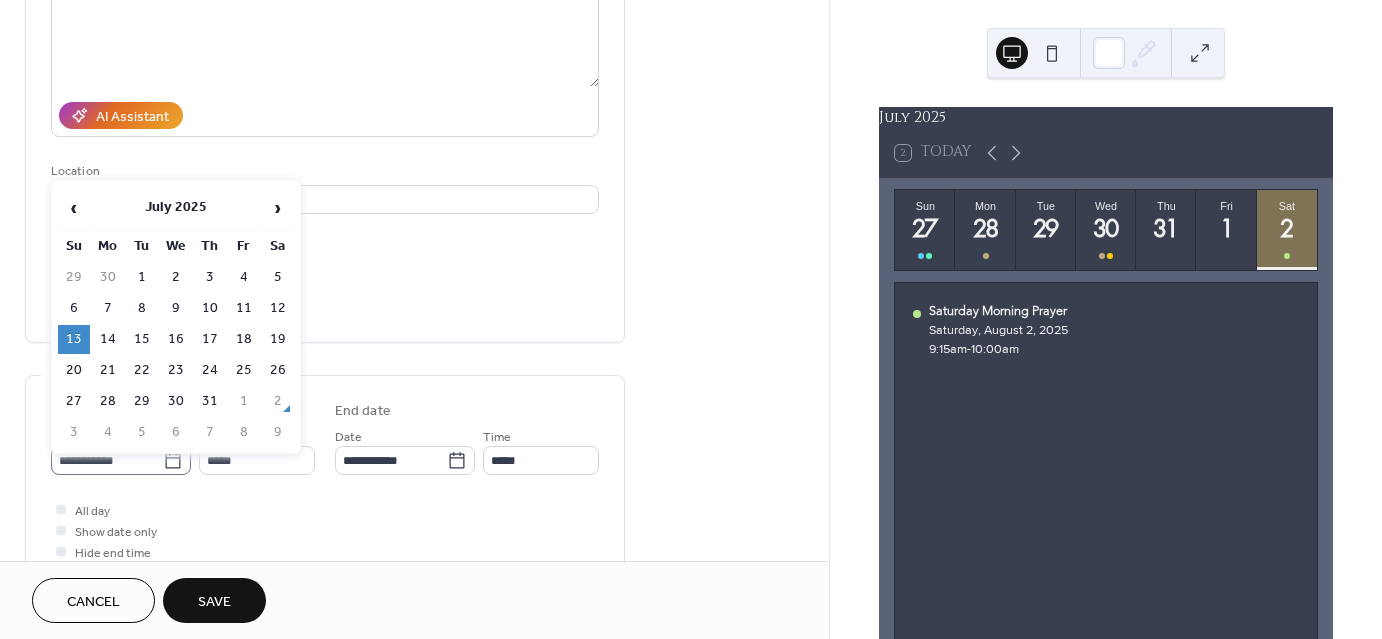 click 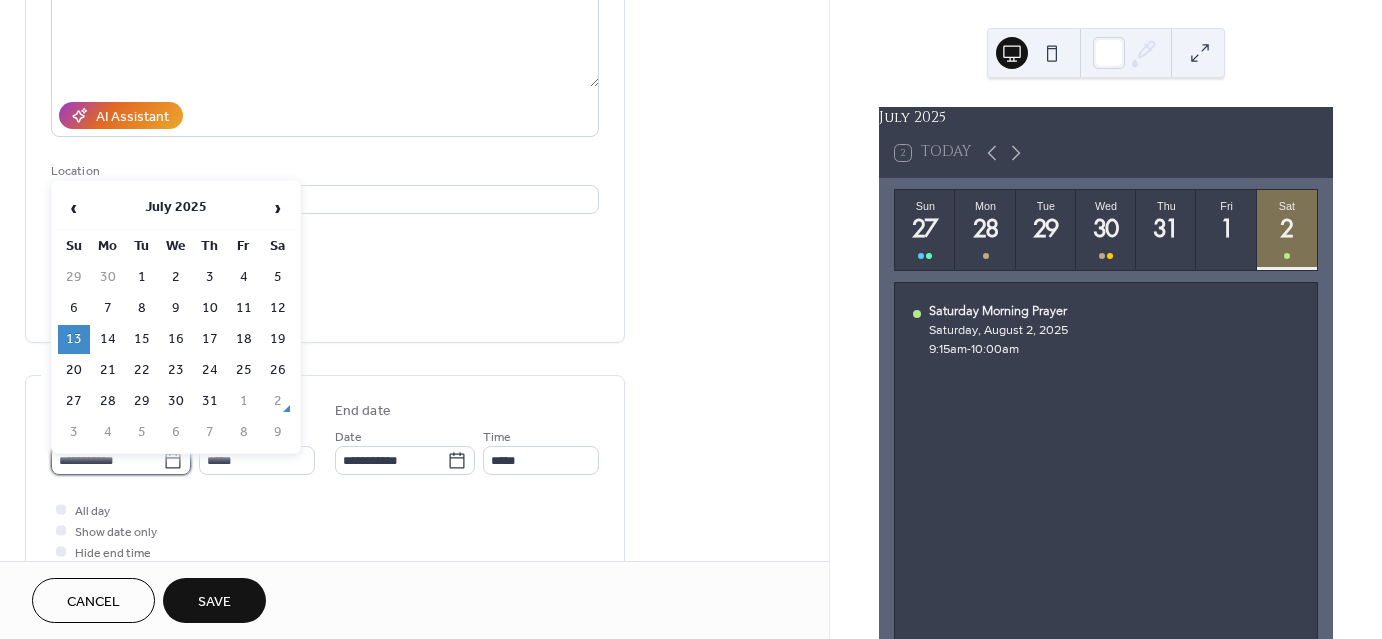 click on "**********" at bounding box center (107, 460) 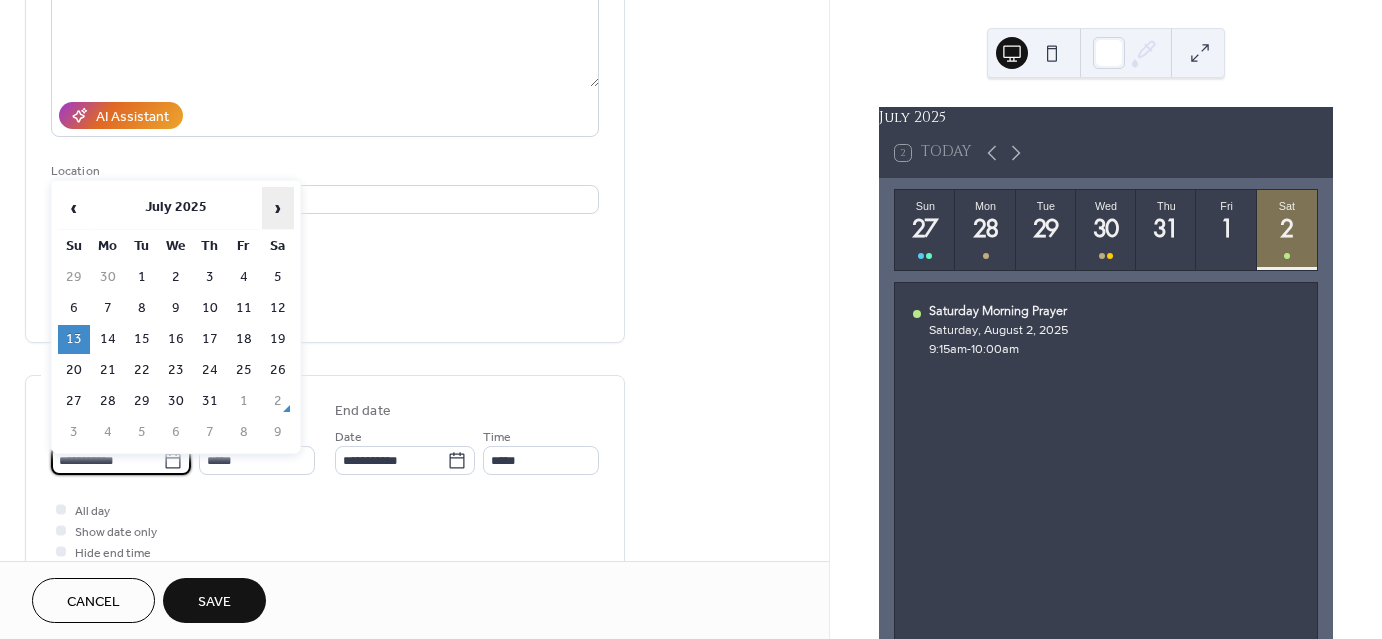 click on "›" at bounding box center (278, 208) 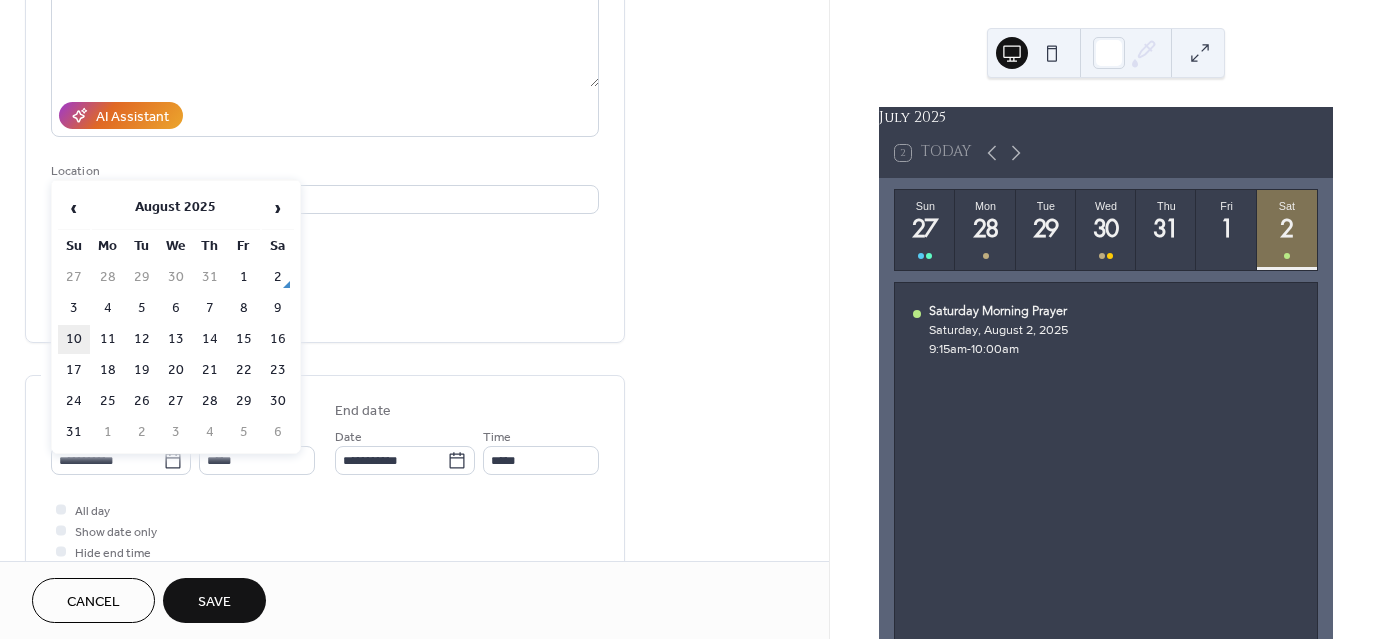 click on "10" at bounding box center (74, 339) 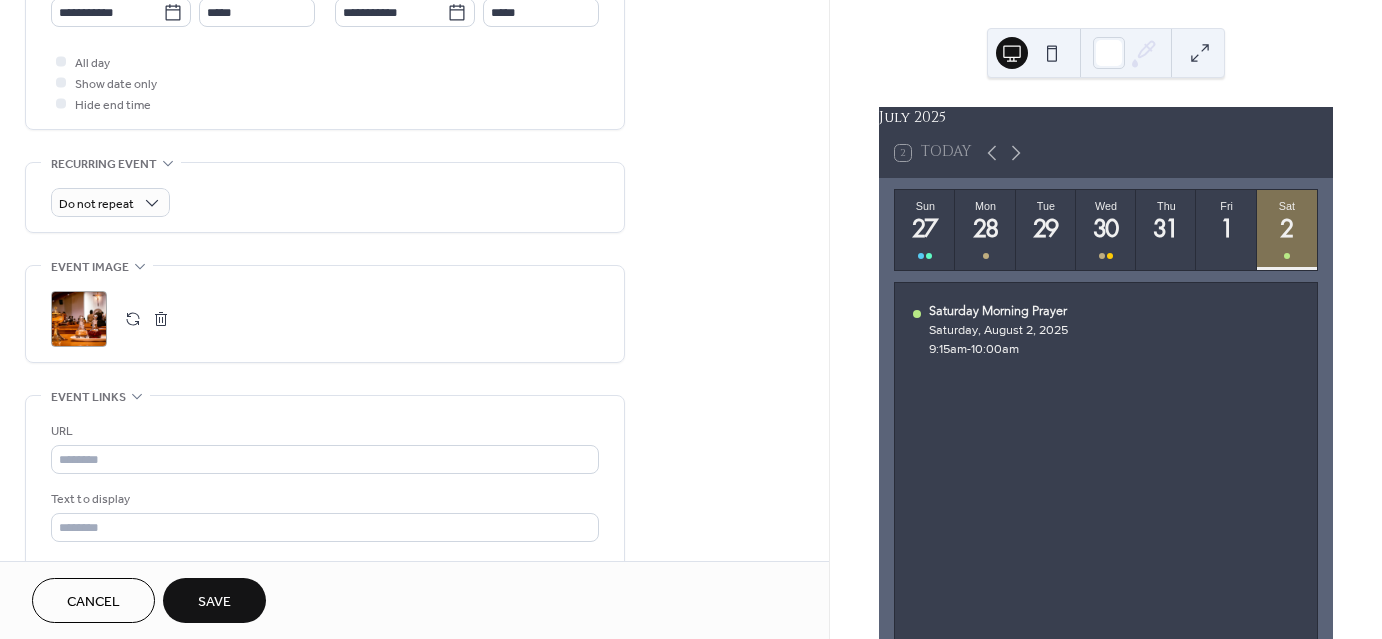 scroll, scrollTop: 724, scrollLeft: 0, axis: vertical 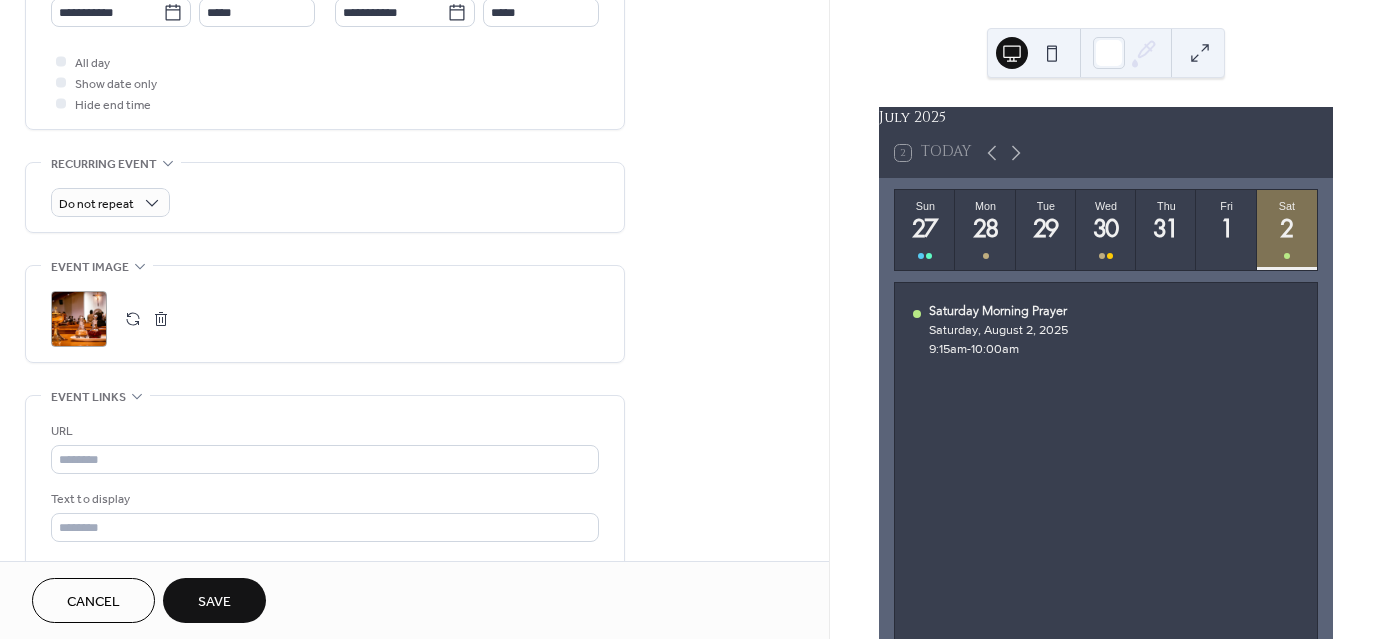 click on "Save" at bounding box center (214, 602) 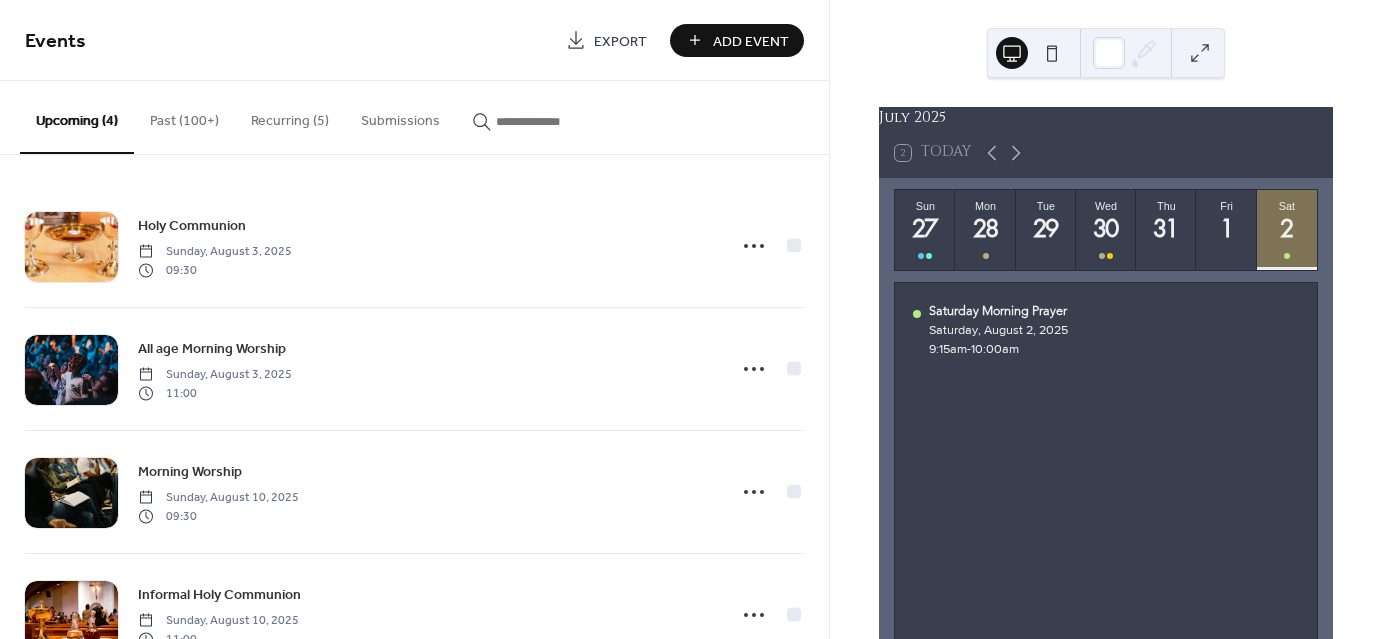 click on "Past (100+)" at bounding box center [184, 116] 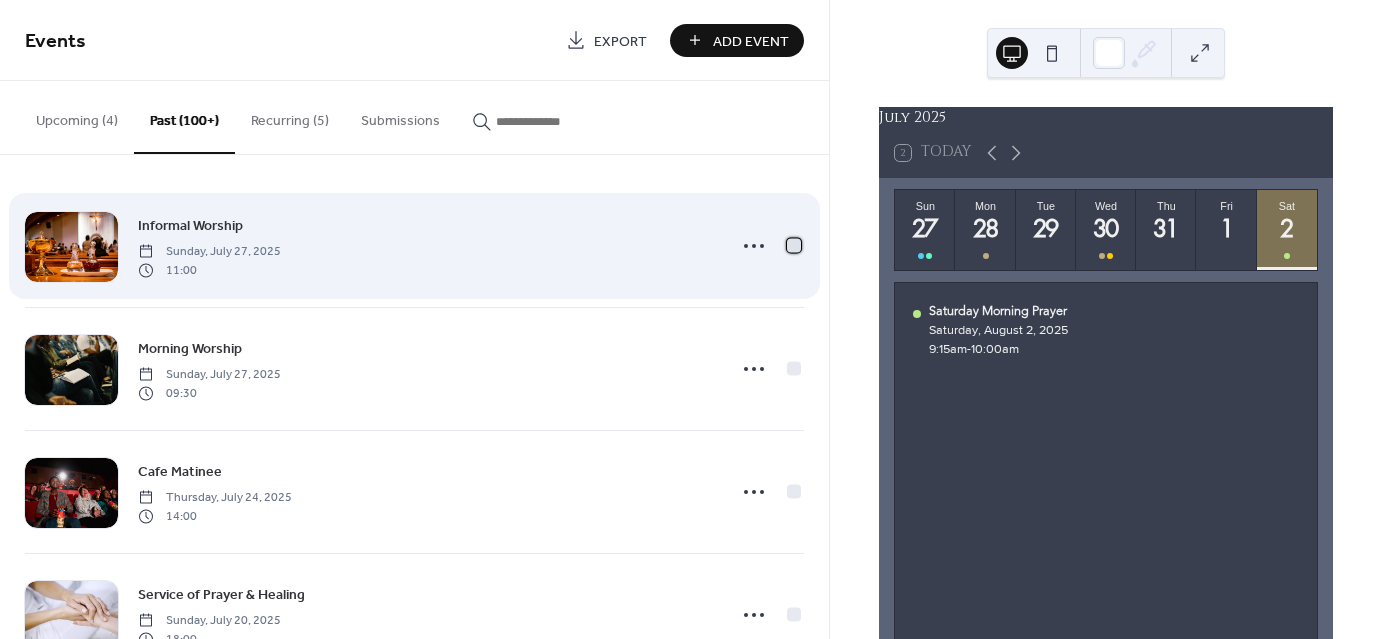 click at bounding box center (794, 245) 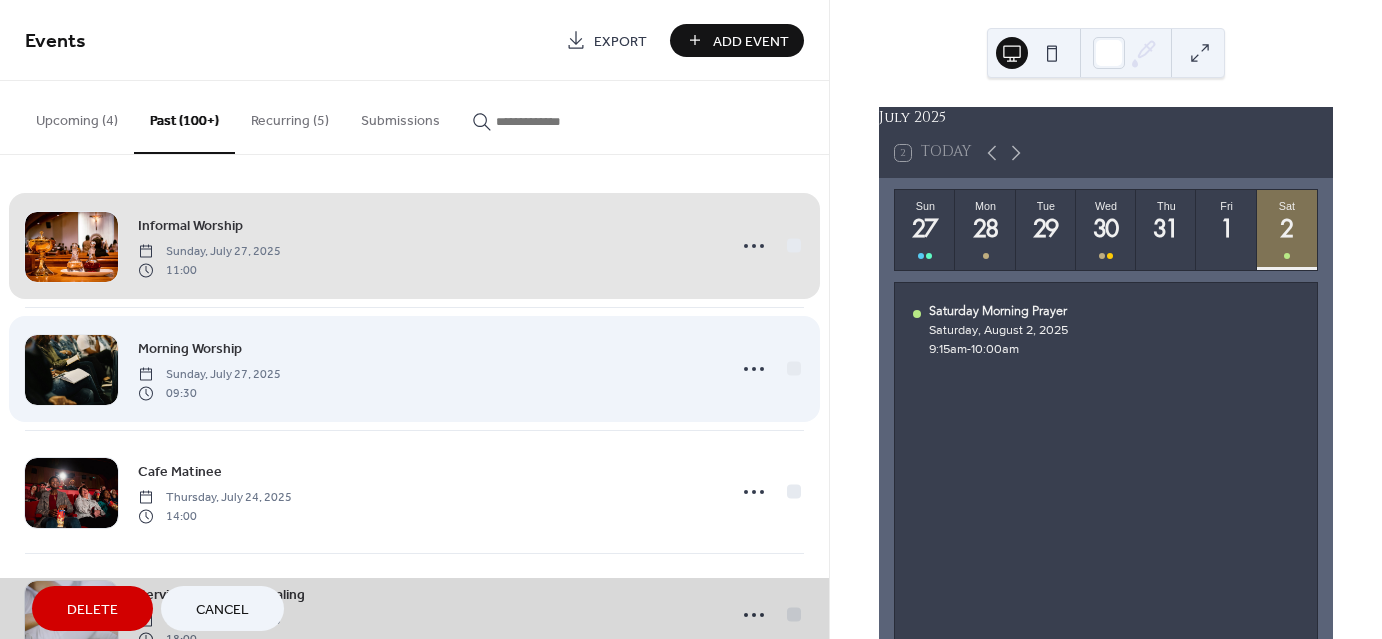 click on "Morning Worship [DATE] [TIME]" at bounding box center [414, 368] 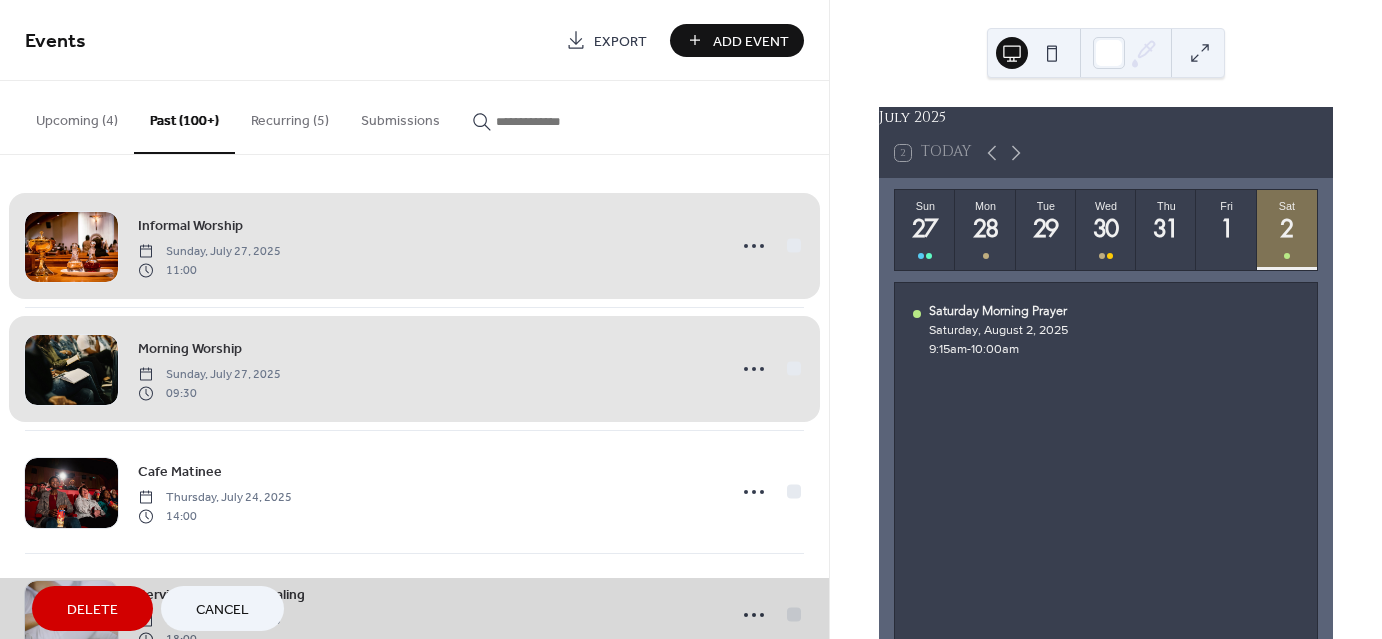 click on "Delete" at bounding box center (92, 610) 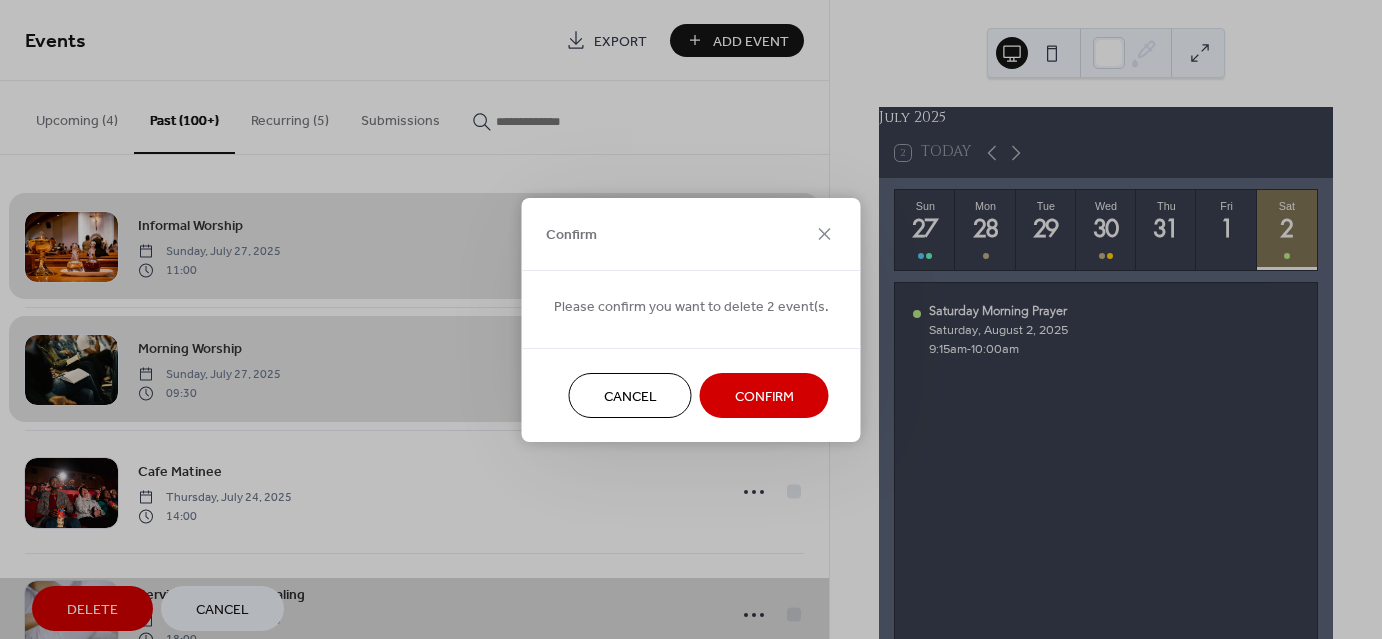 click on "Confirm" at bounding box center (764, 396) 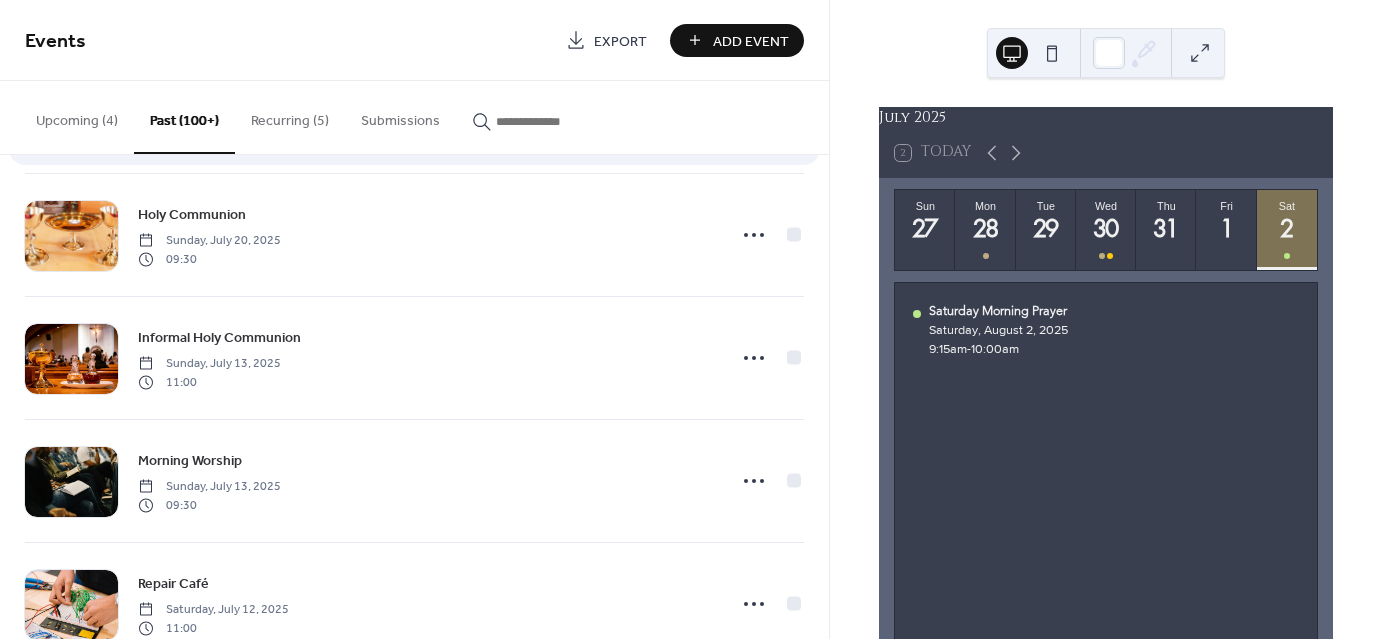 scroll, scrollTop: 0, scrollLeft: 0, axis: both 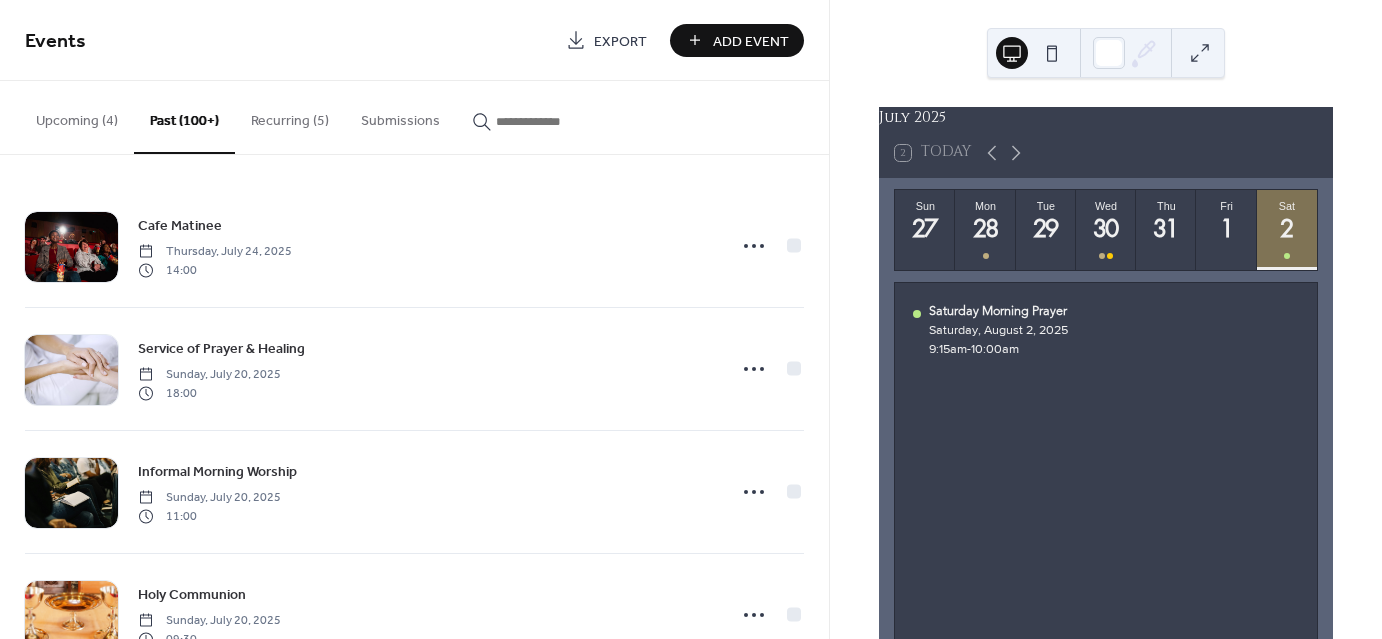 click on "Upcoming (4)" at bounding box center [77, 116] 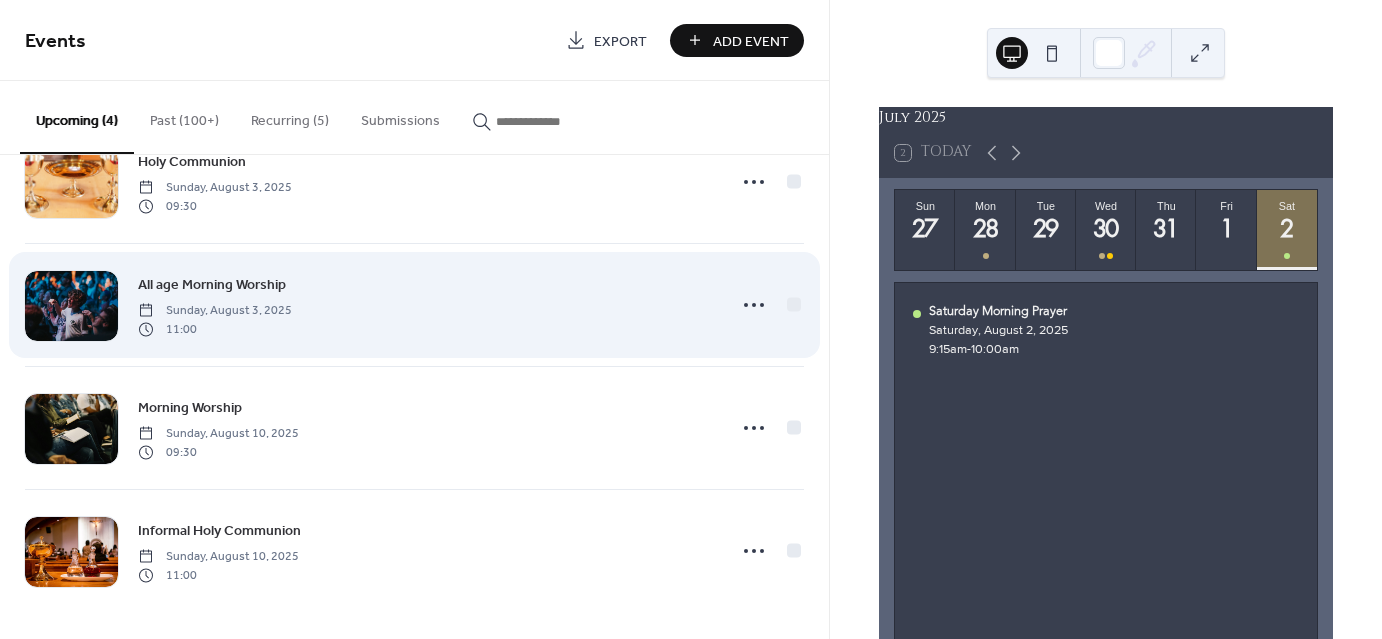 scroll, scrollTop: 65, scrollLeft: 0, axis: vertical 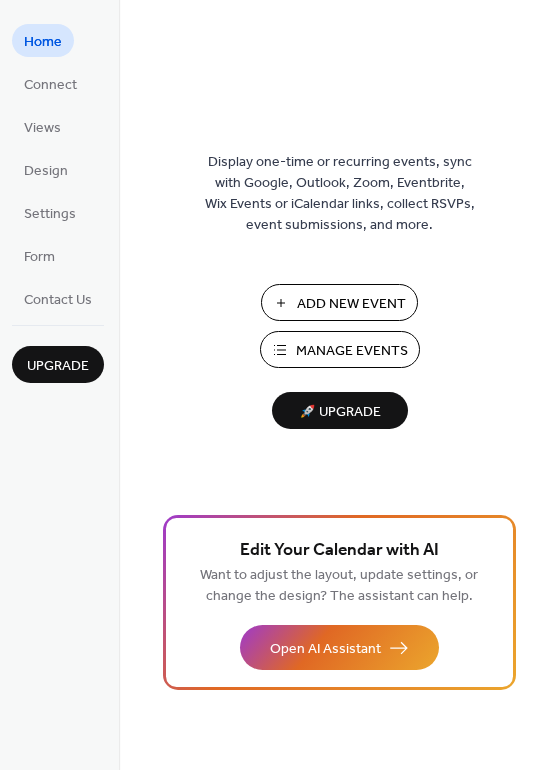click on "Manage Events" at bounding box center [352, 351] 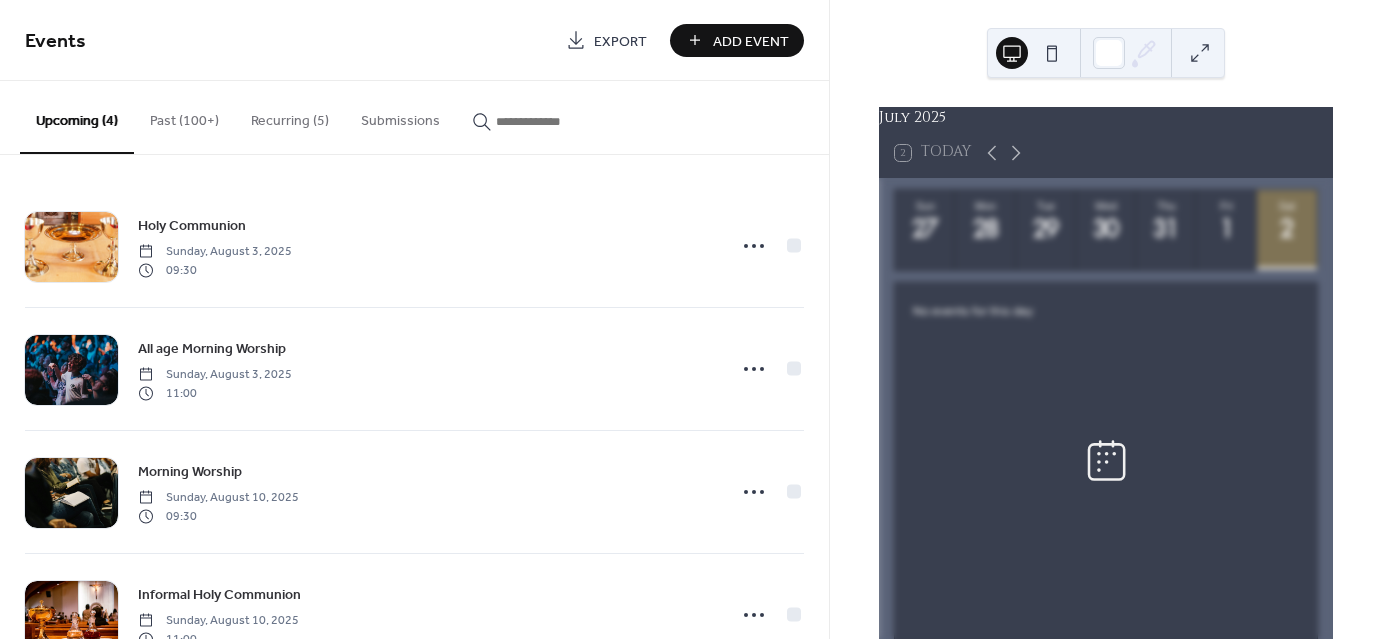 scroll, scrollTop: 0, scrollLeft: 0, axis: both 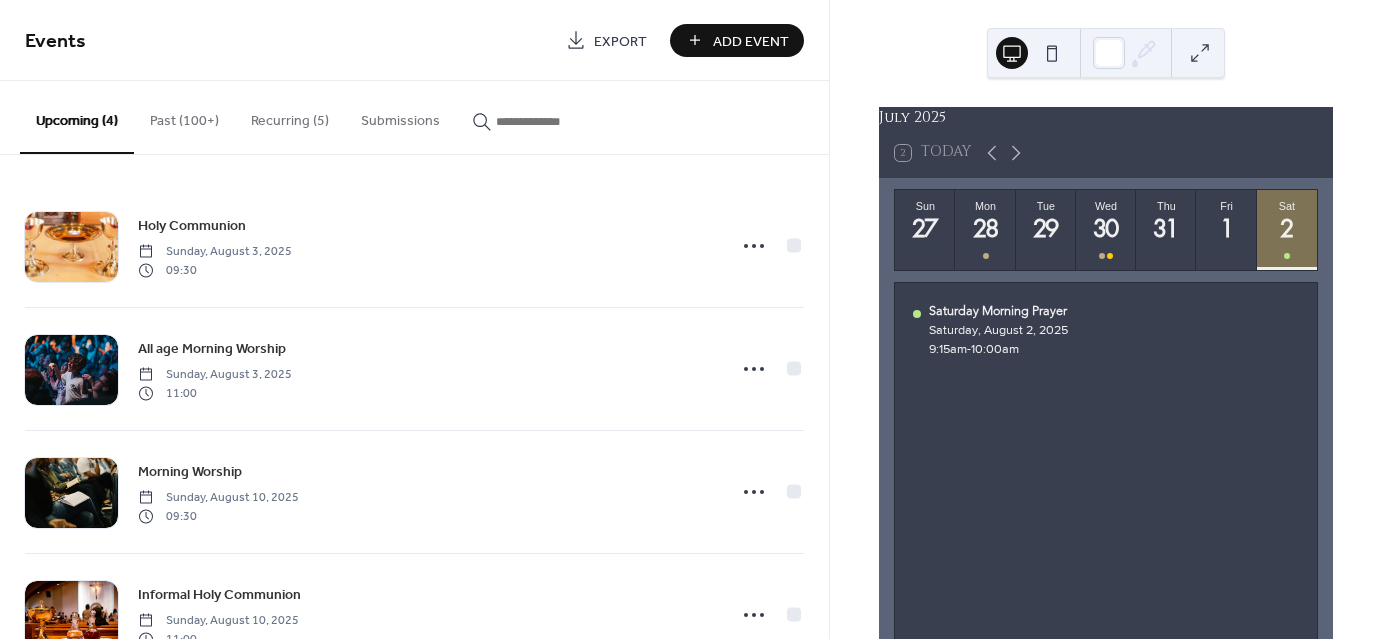 click on "Past (100+)" at bounding box center (184, 116) 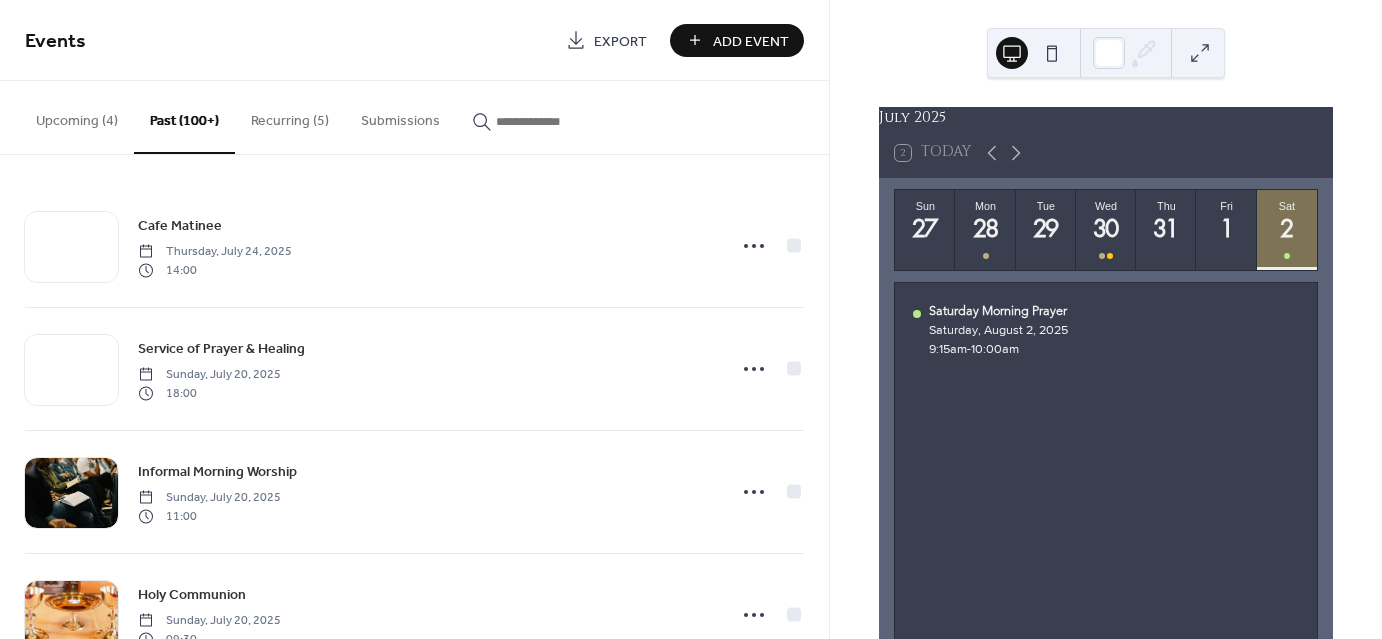 click at bounding box center (556, 121) 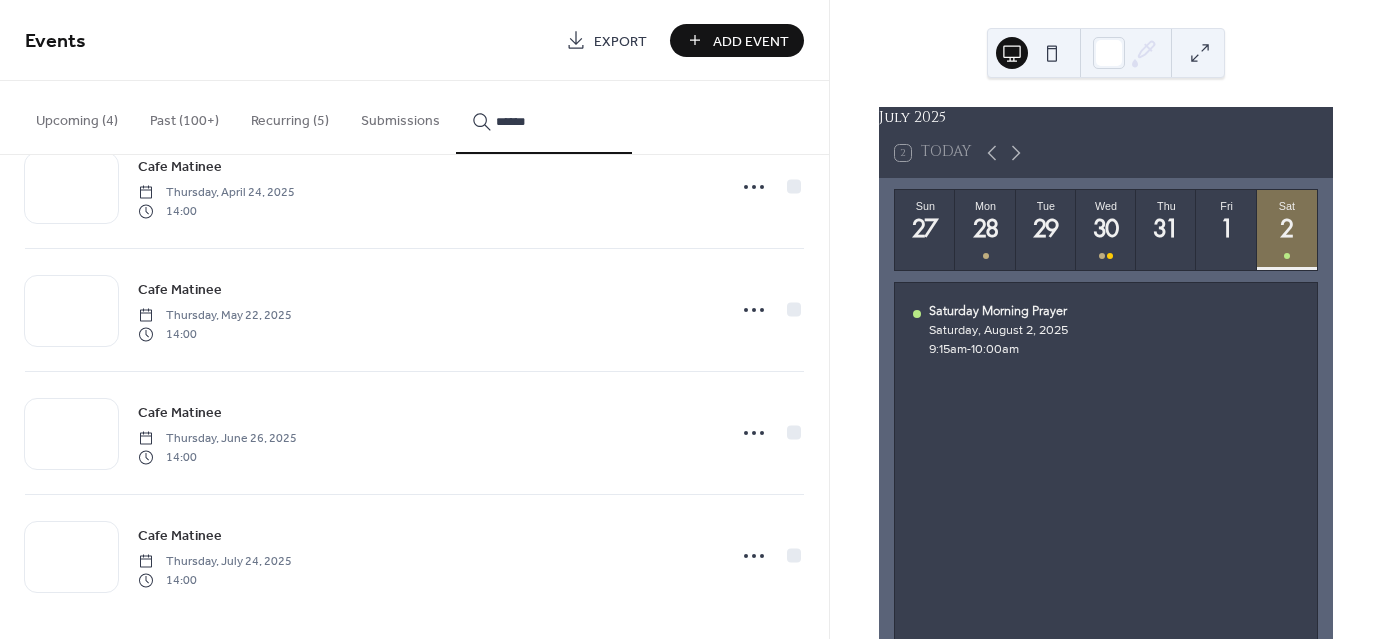 scroll, scrollTop: 3994, scrollLeft: 0, axis: vertical 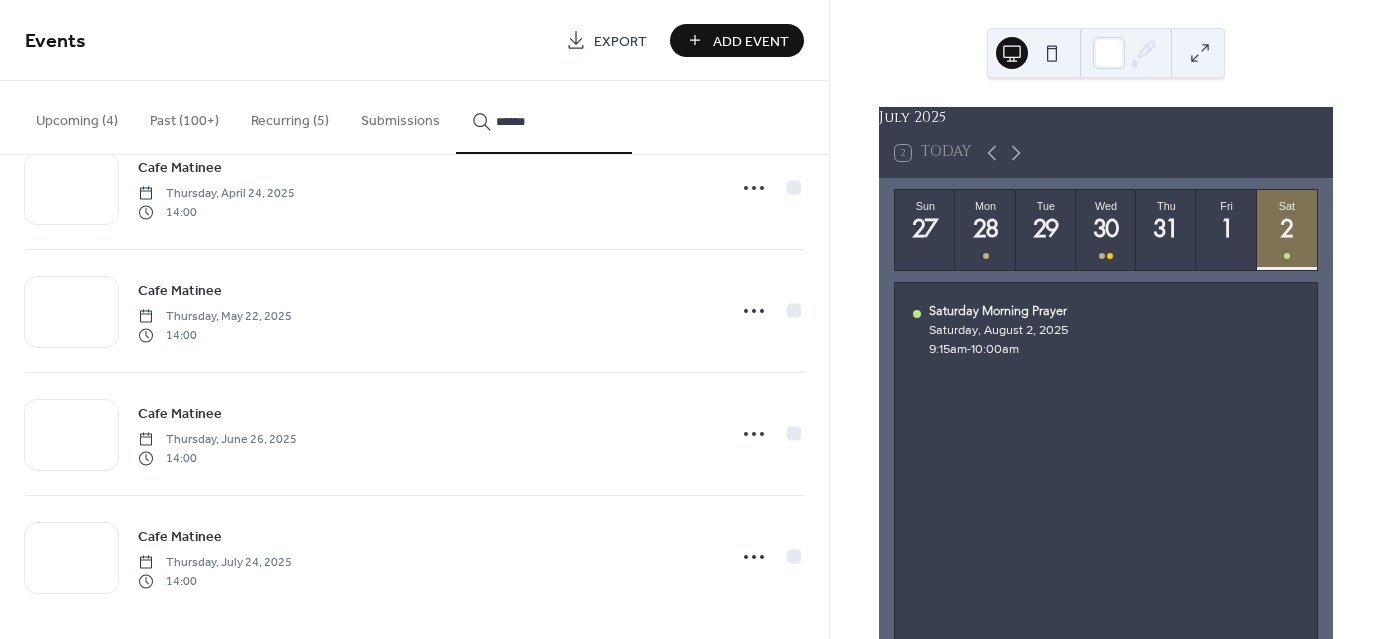 type on "******" 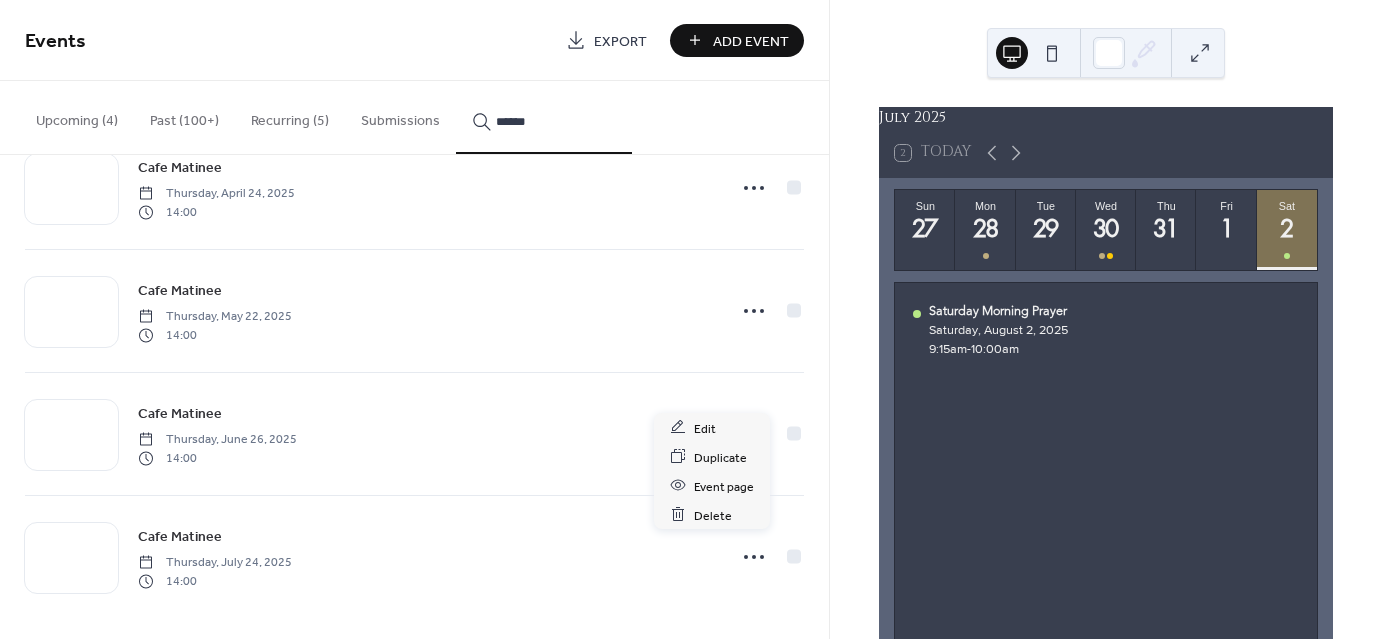click 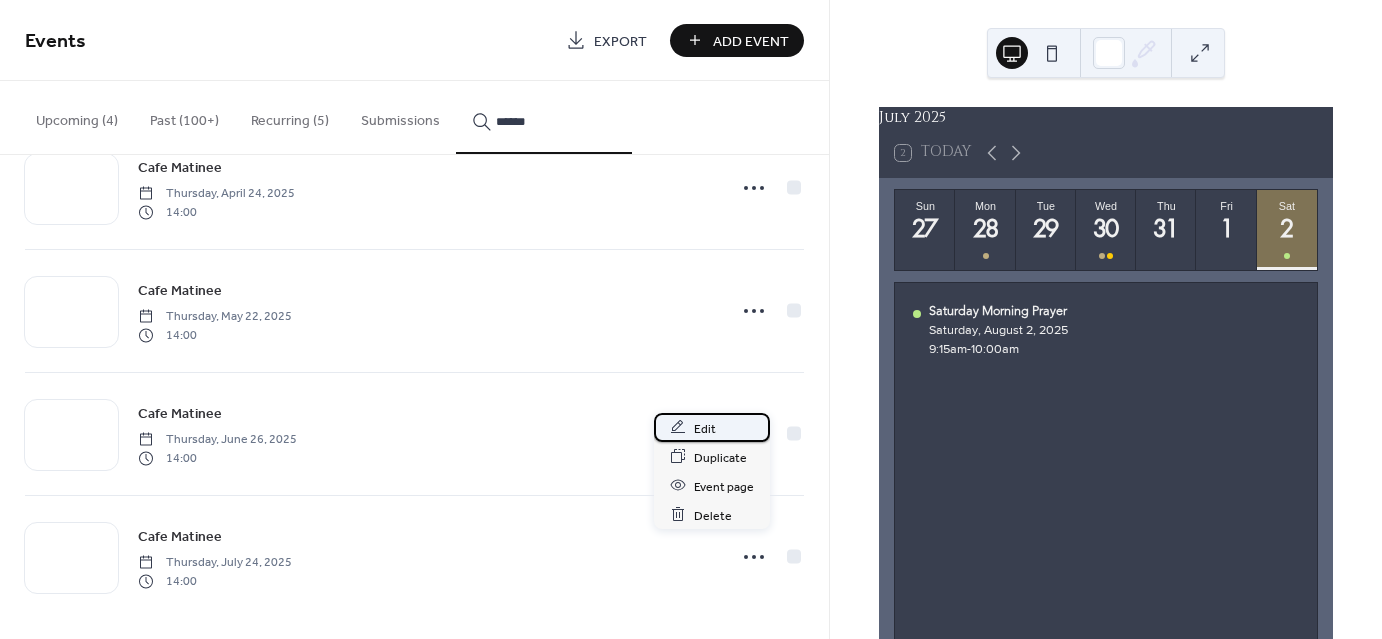 click on "Edit" at bounding box center (705, 428) 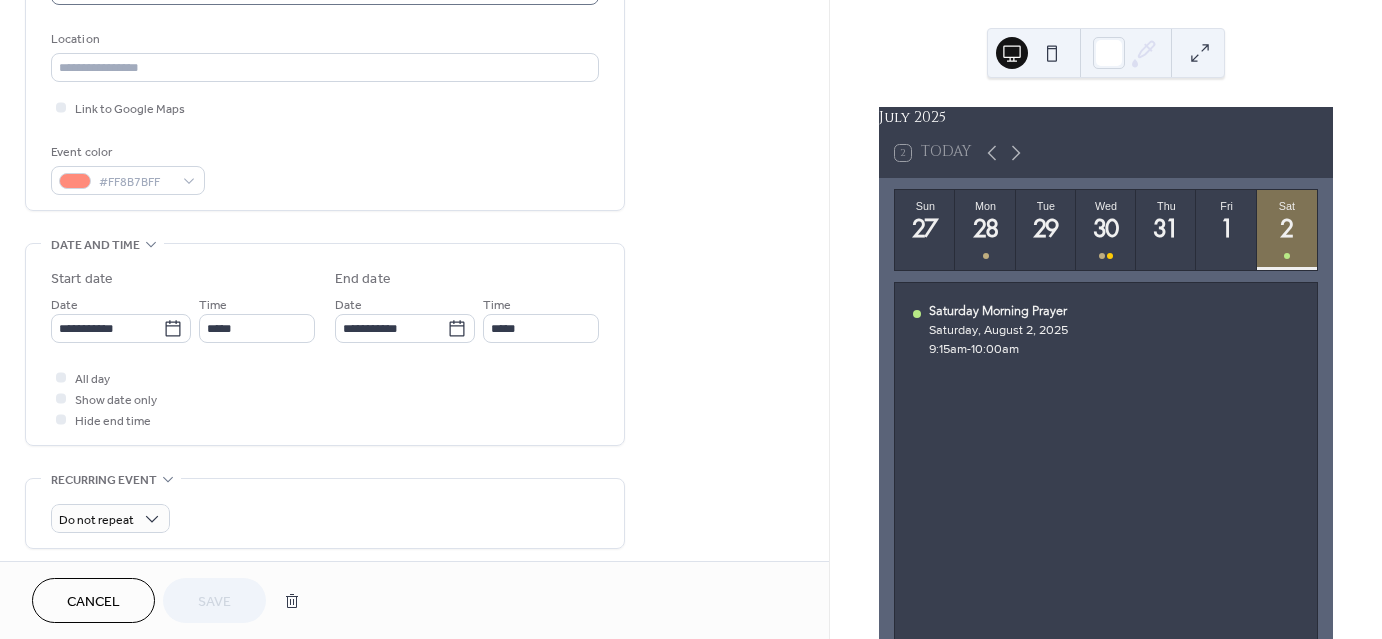 scroll, scrollTop: 430, scrollLeft: 0, axis: vertical 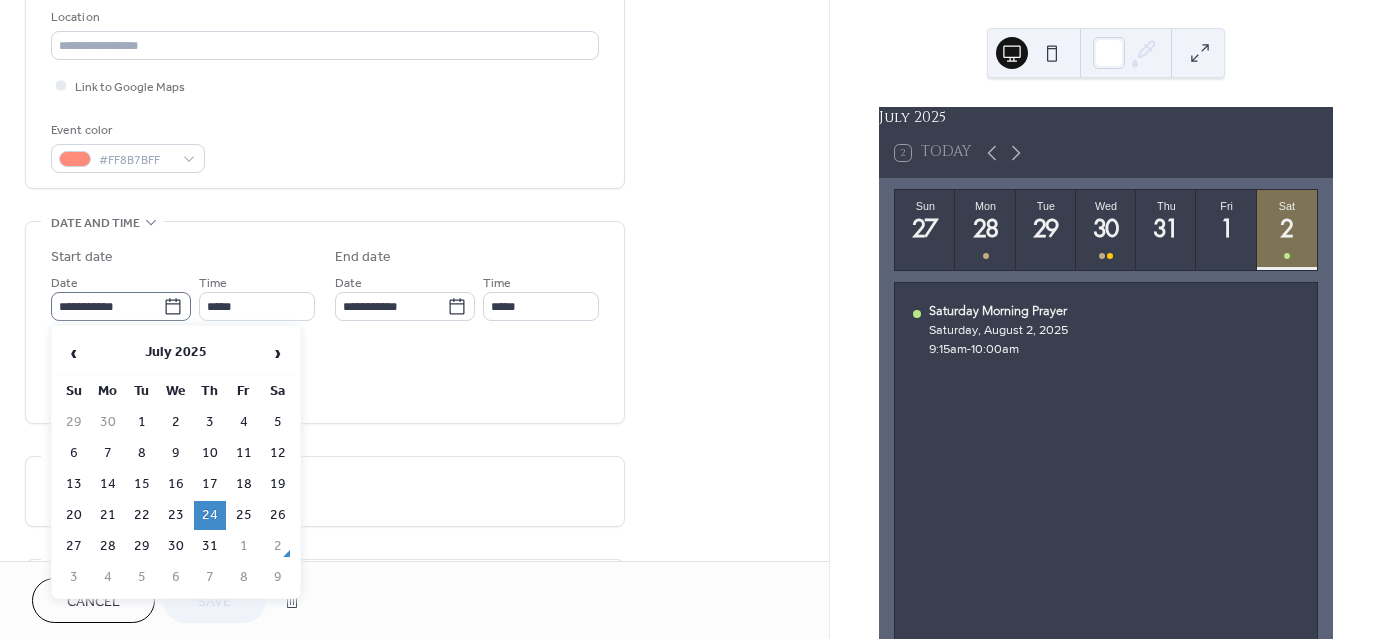 click 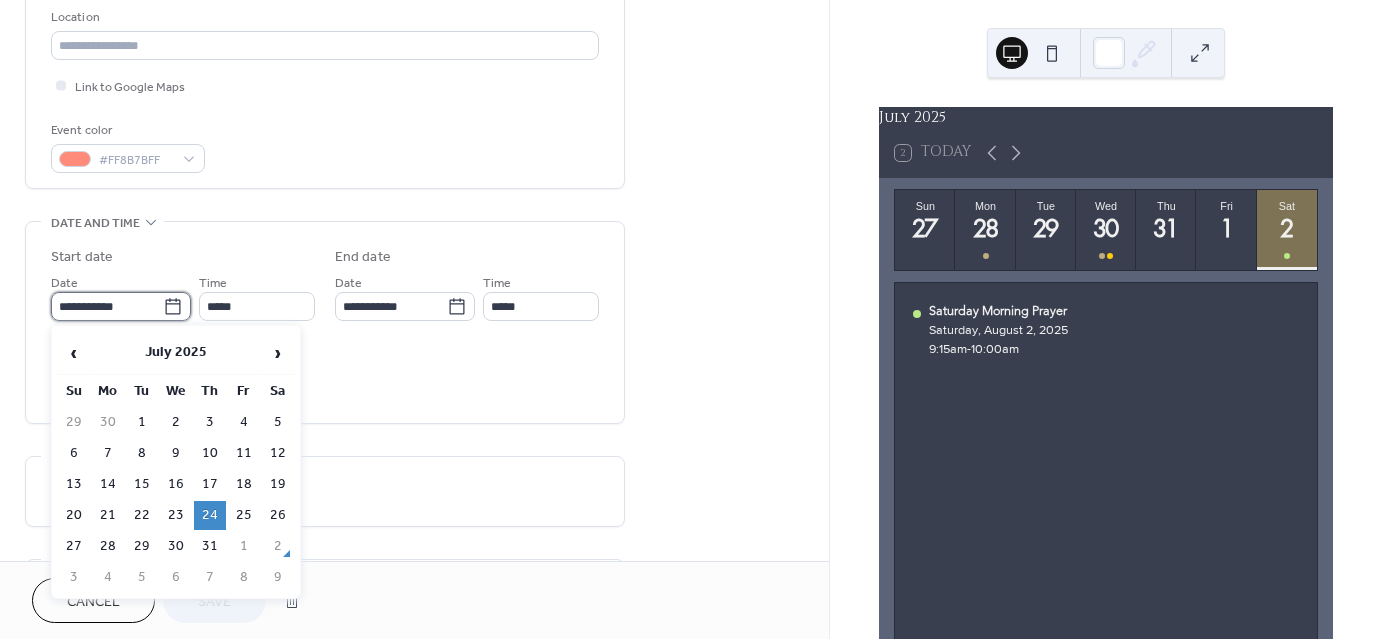 click on "**********" at bounding box center (107, 306) 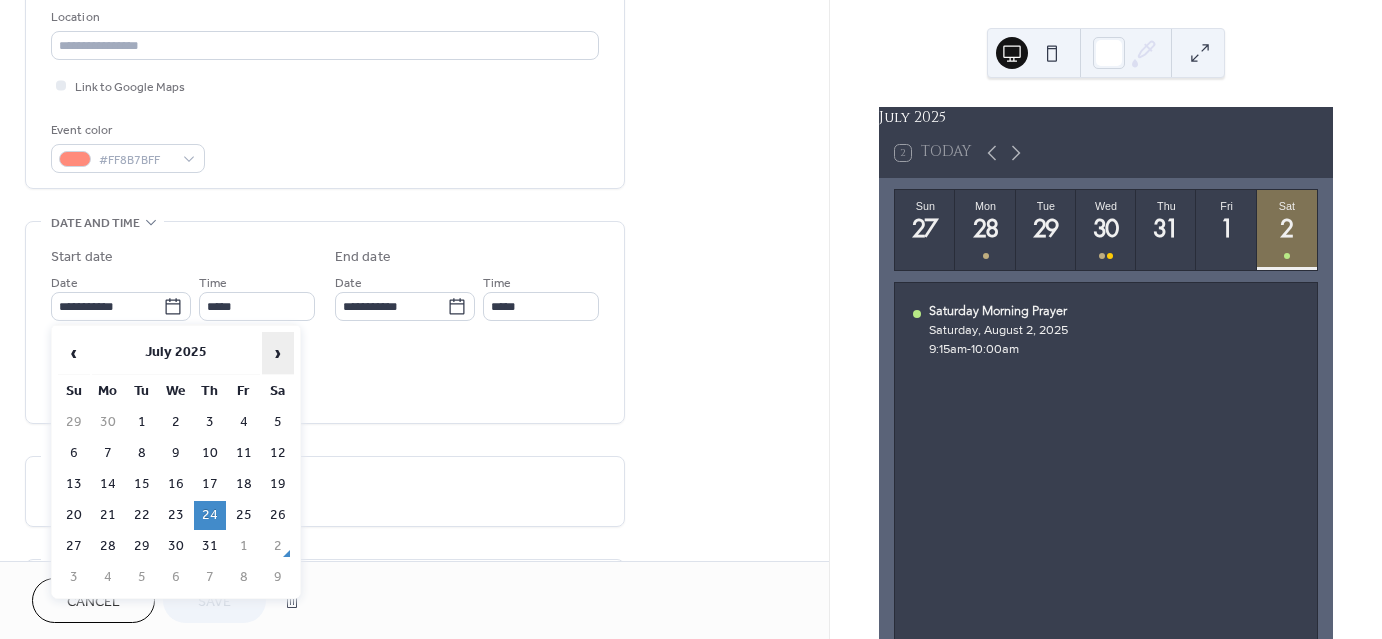 click on "›" at bounding box center [278, 353] 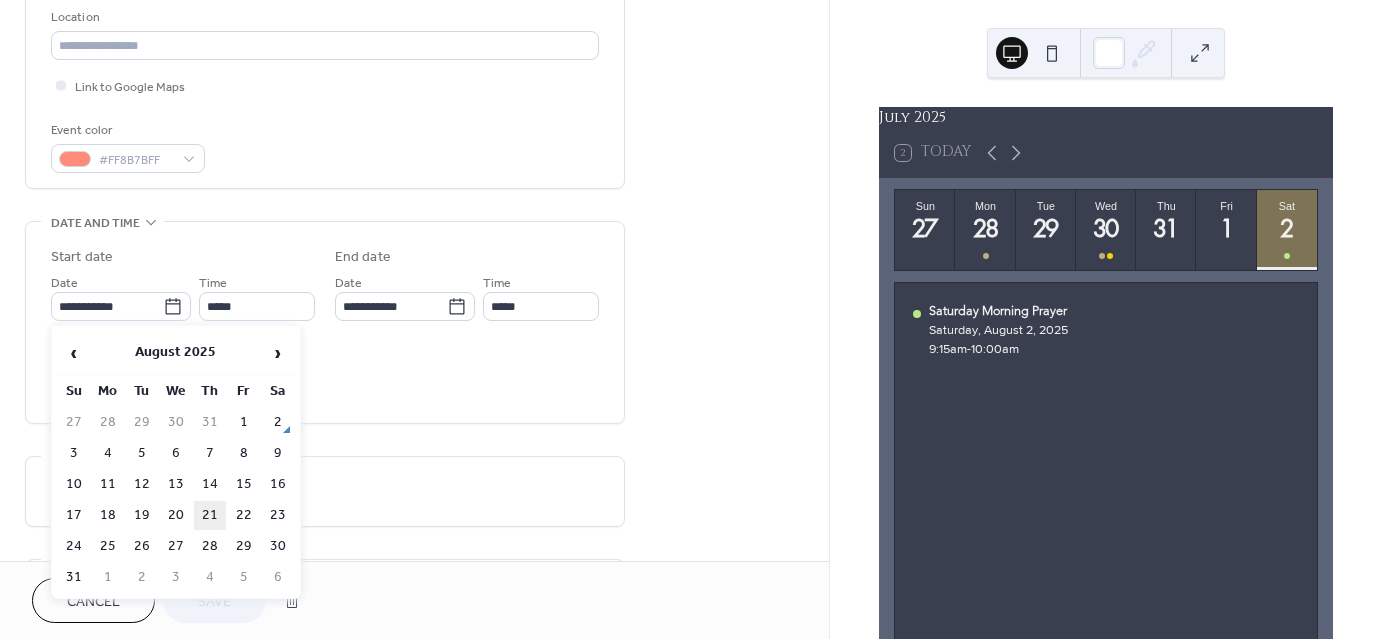 click on "21" at bounding box center (210, 515) 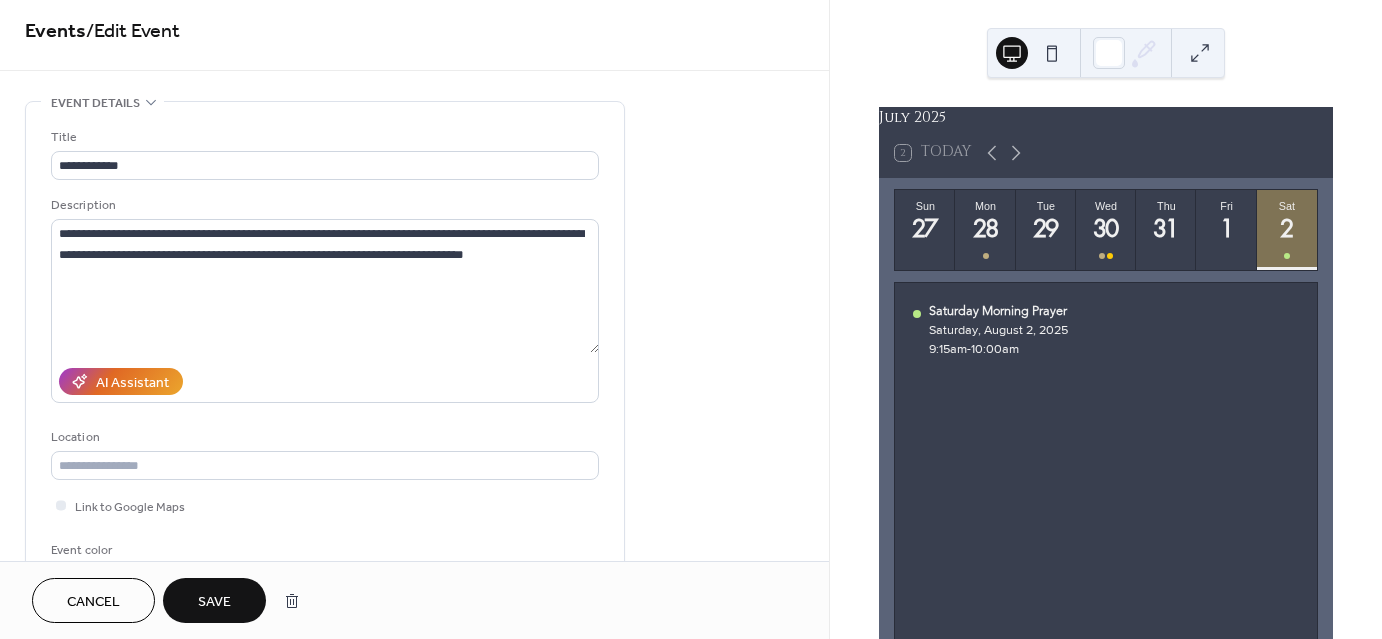 scroll, scrollTop: 0, scrollLeft: 0, axis: both 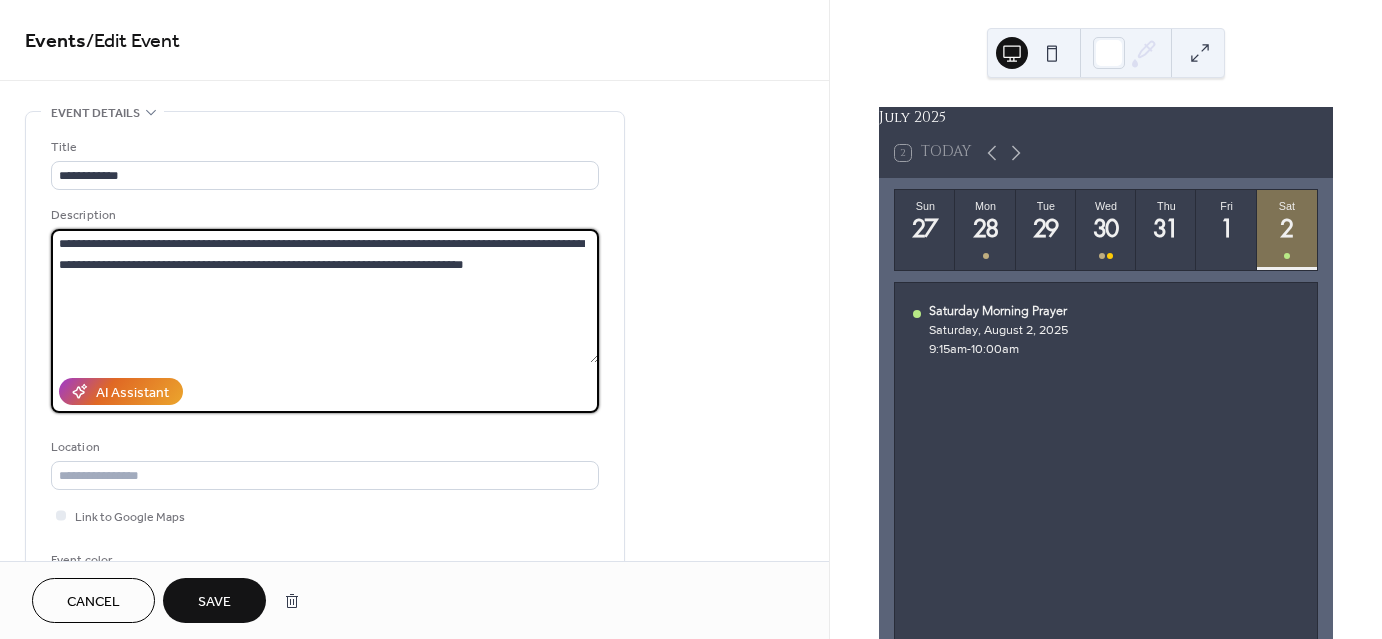 drag, startPoint x: 277, startPoint y: 239, endPoint x: 256, endPoint y: 269, distance: 36.619667 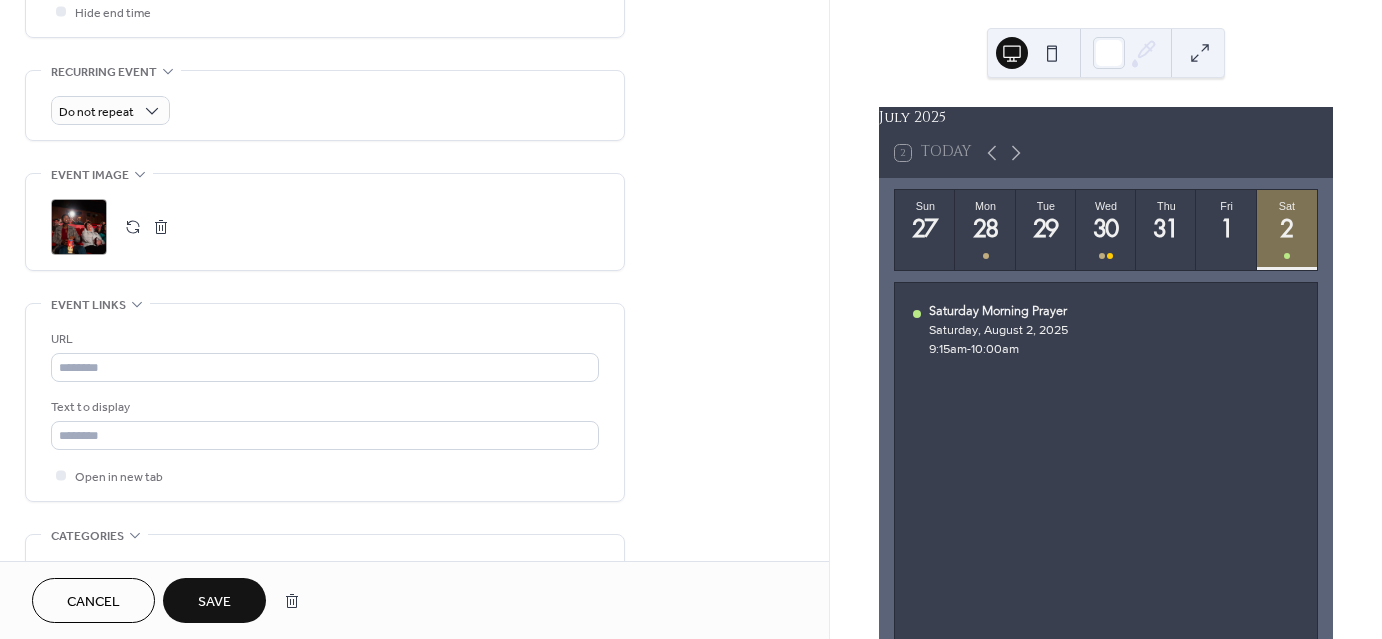 scroll, scrollTop: 1072, scrollLeft: 0, axis: vertical 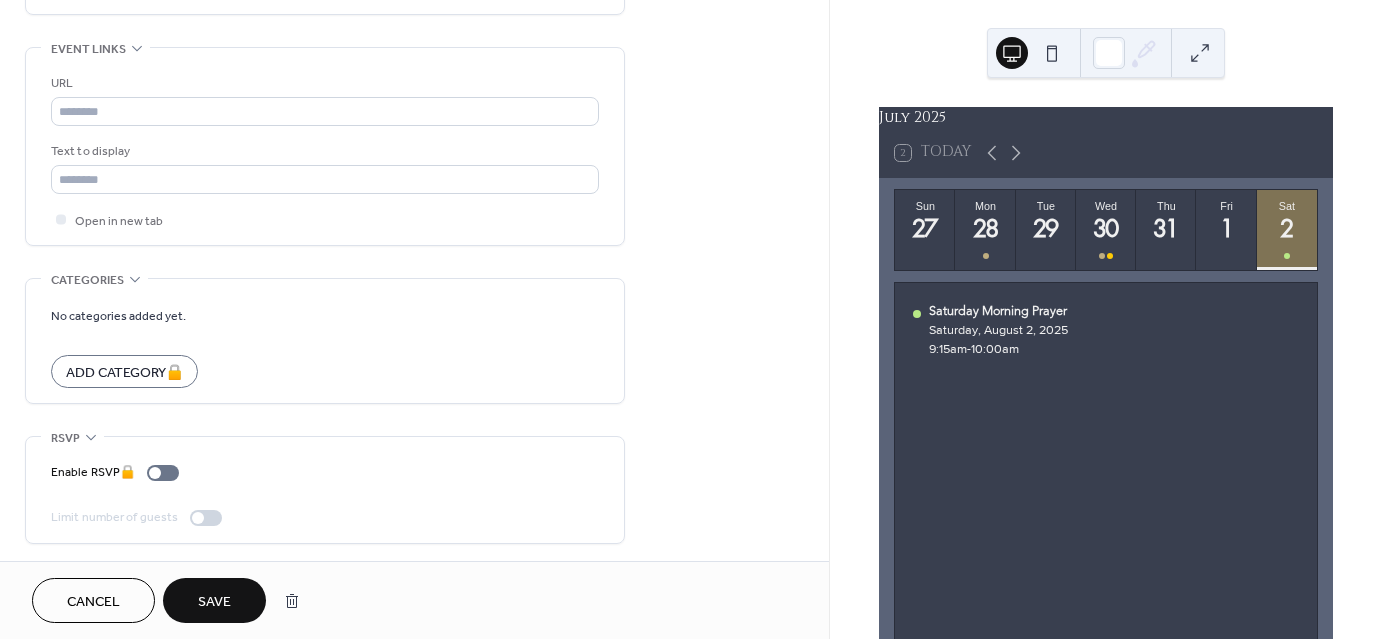 type on "**********" 